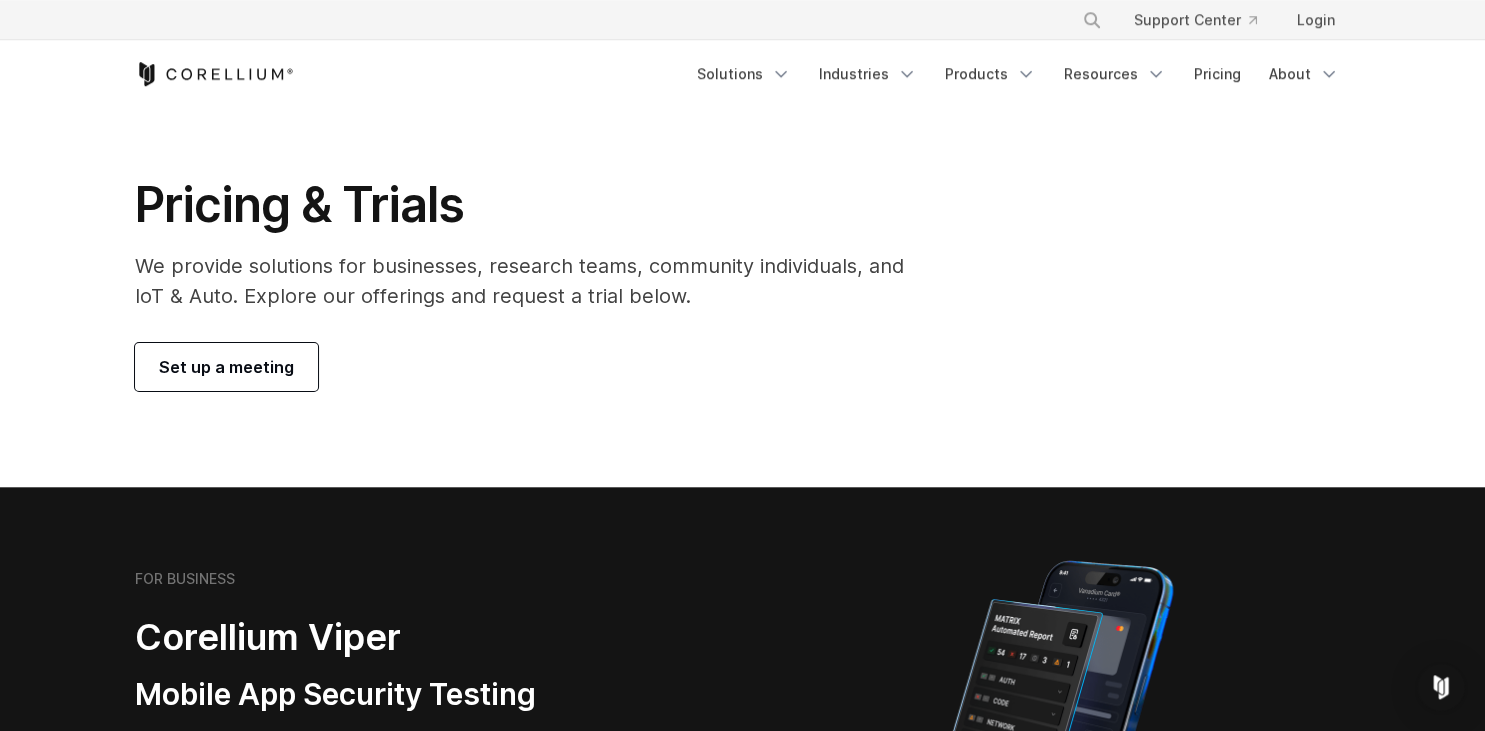 scroll, scrollTop: 0, scrollLeft: 0, axis: both 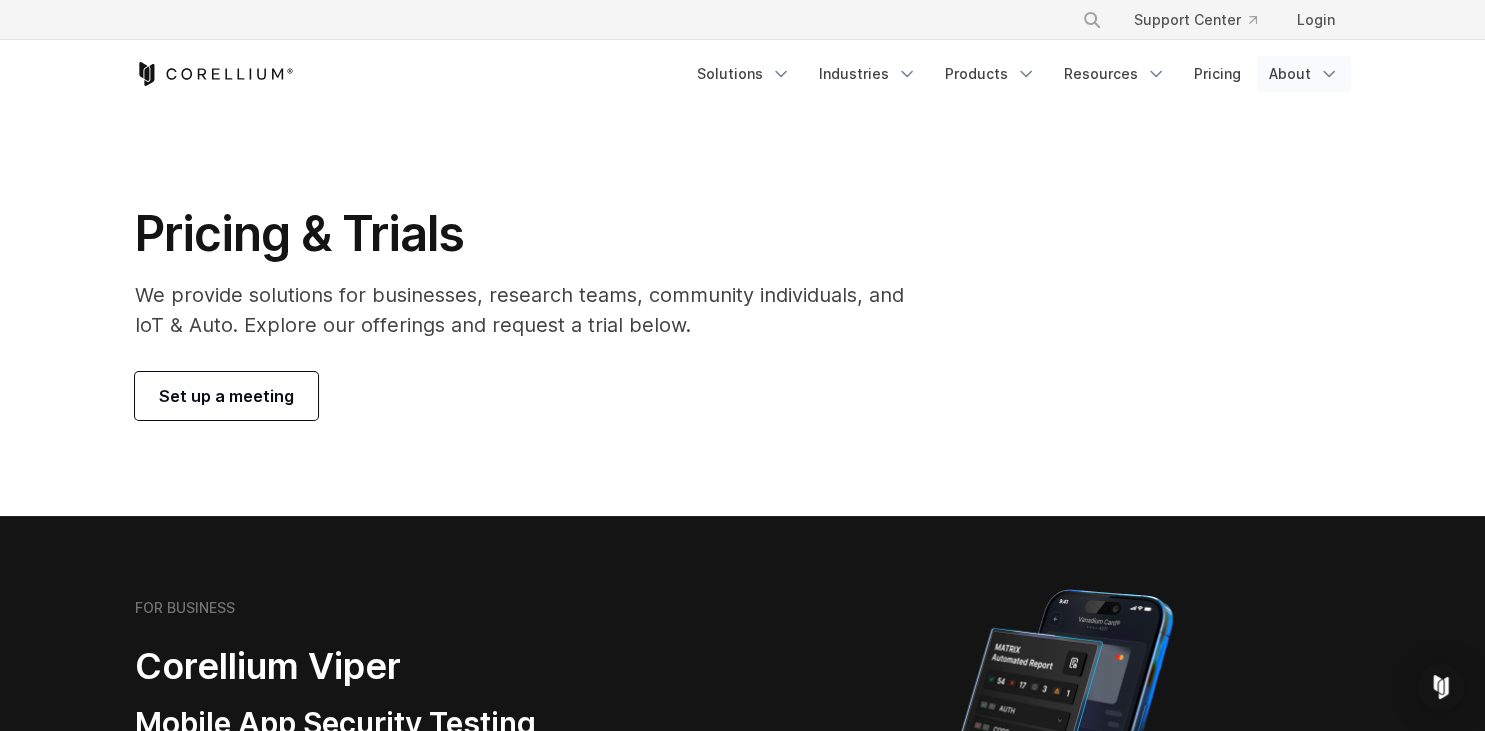 click 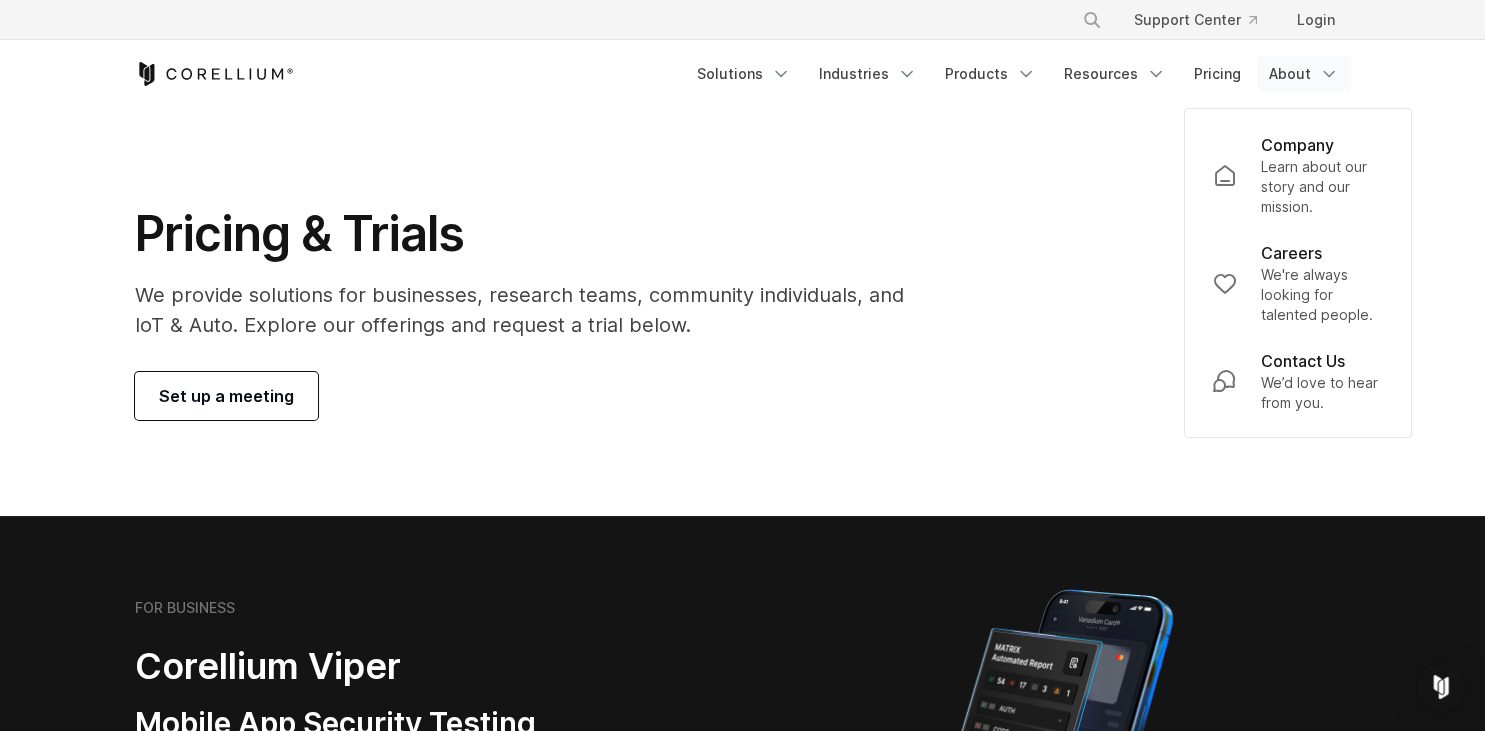 click on "×
Search our site...
Support Center
Login" at bounding box center (742, 54) 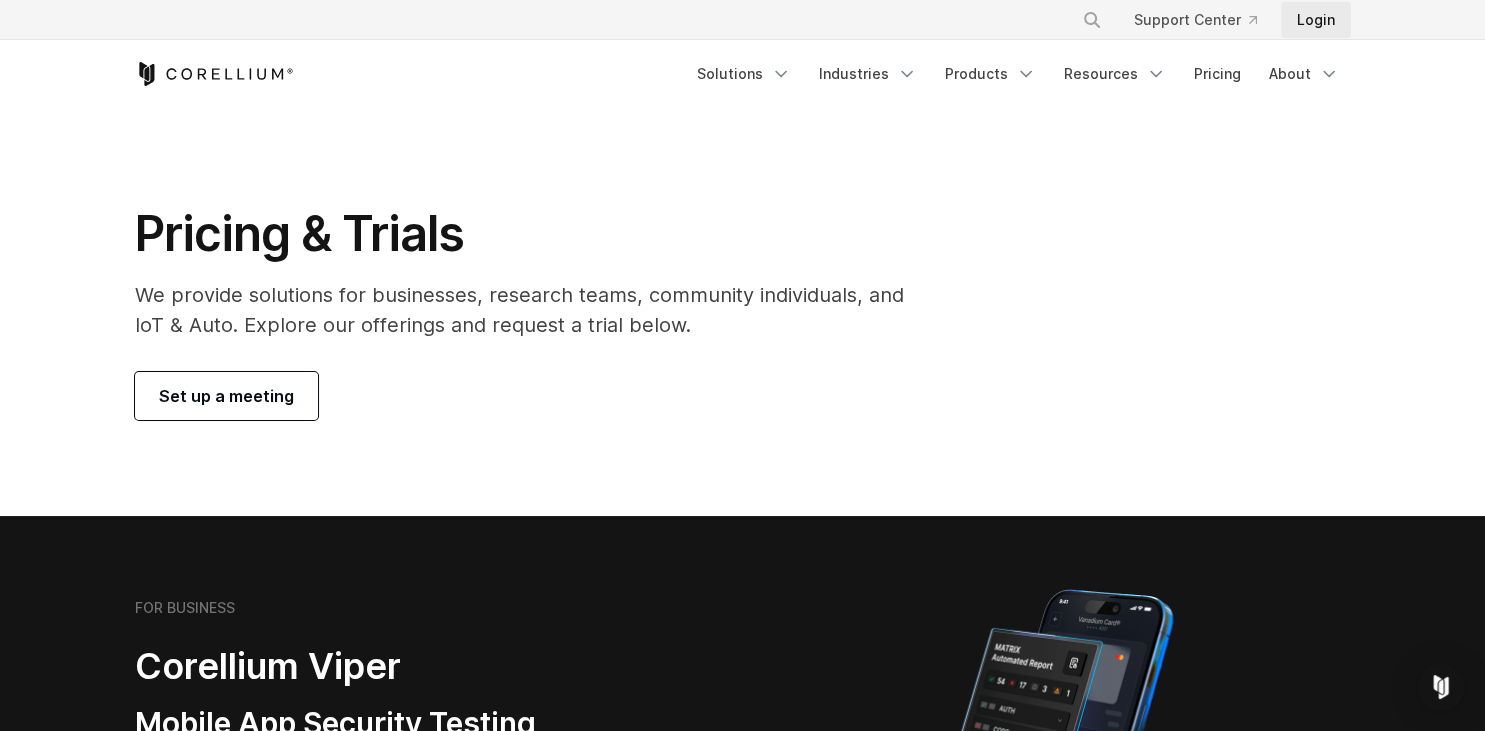 click on "Login" at bounding box center (1316, 20) 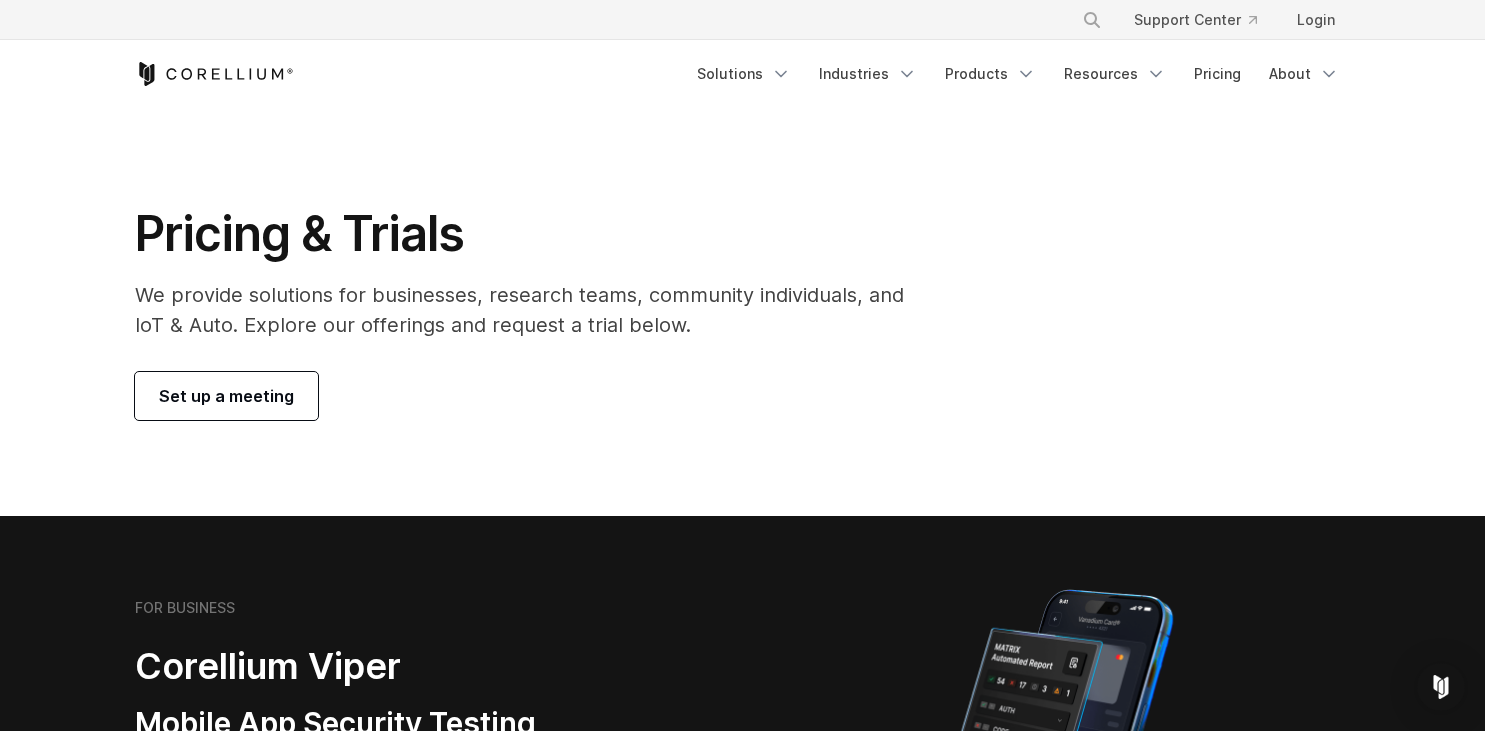 scroll, scrollTop: 0, scrollLeft: 0, axis: both 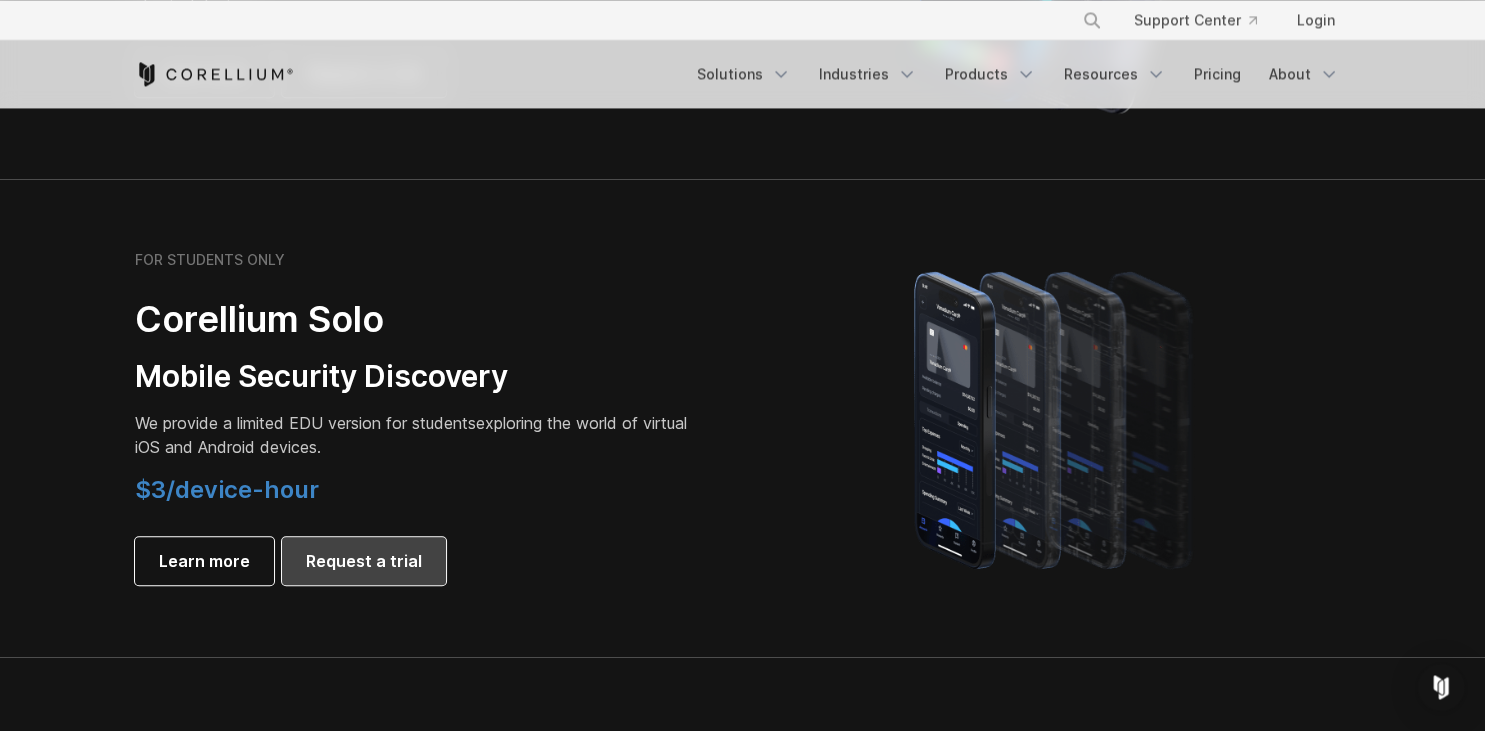 click on "Request a trial" at bounding box center [364, 561] 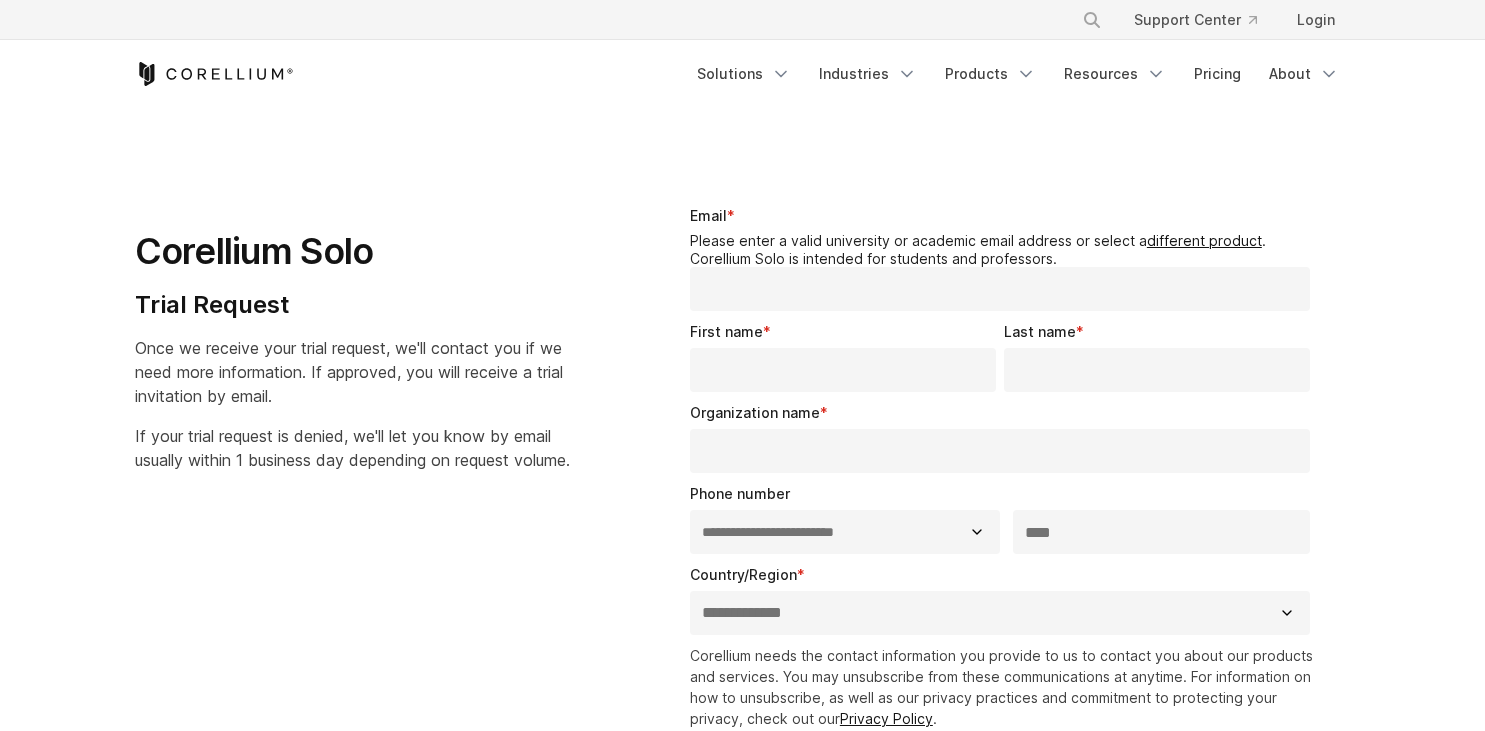 select on "**" 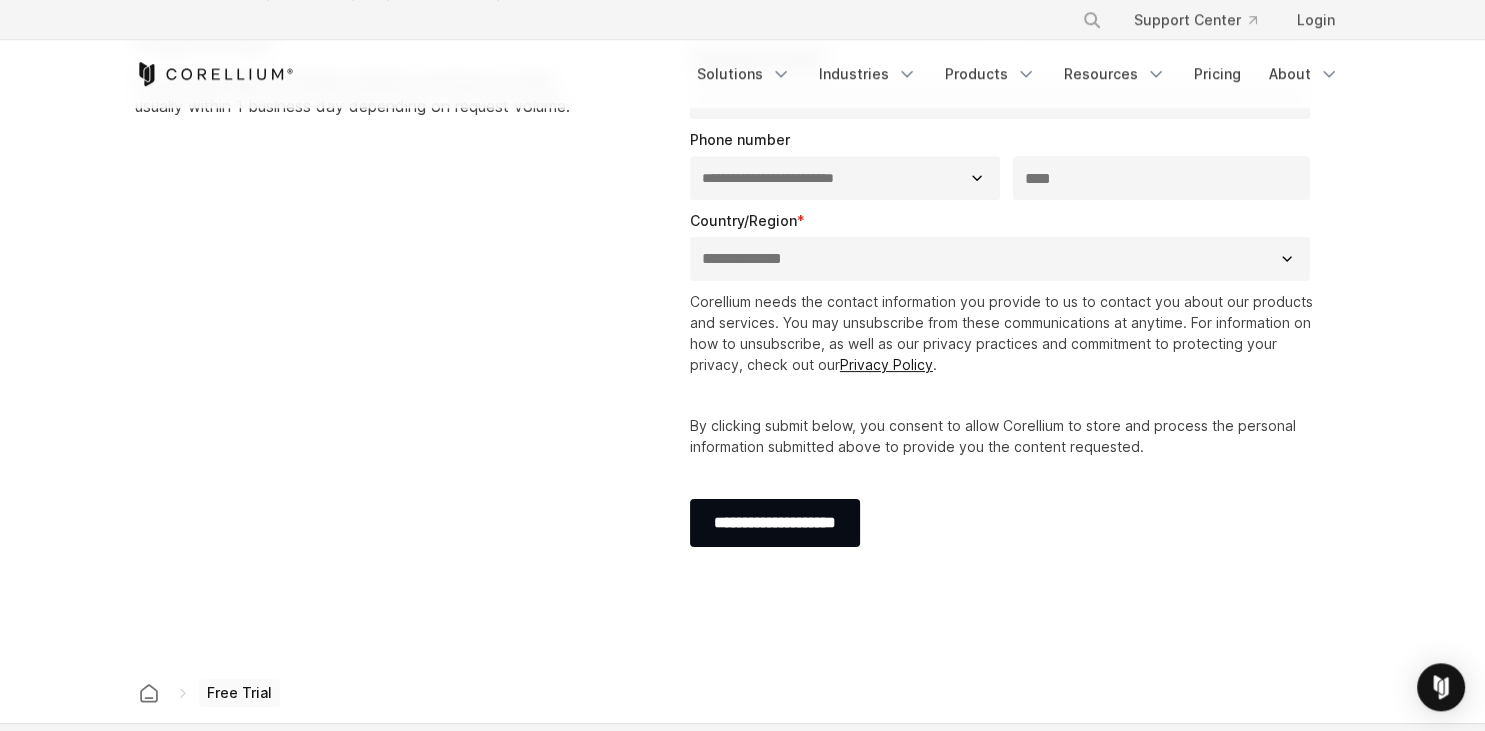 scroll, scrollTop: 0, scrollLeft: 0, axis: both 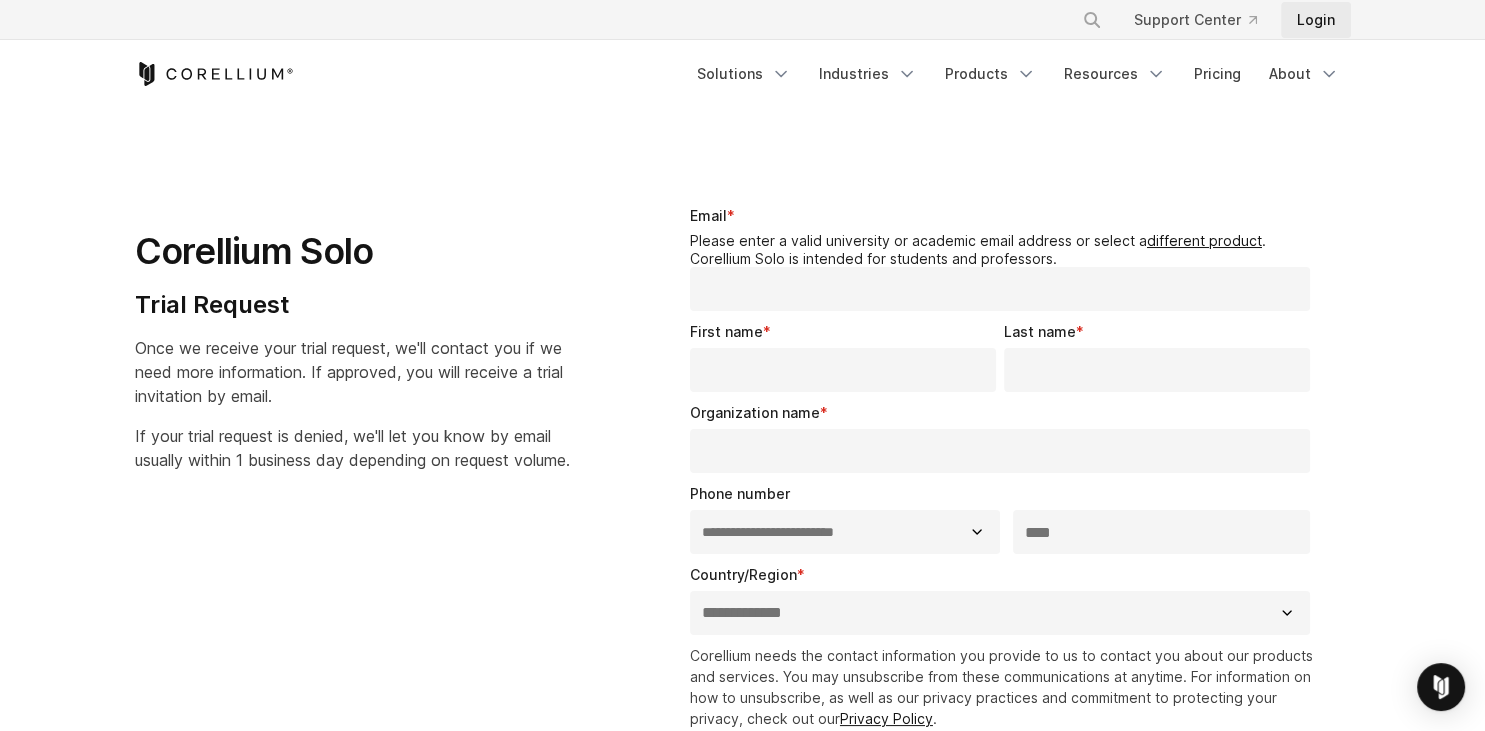click on "Login" at bounding box center (1316, 20) 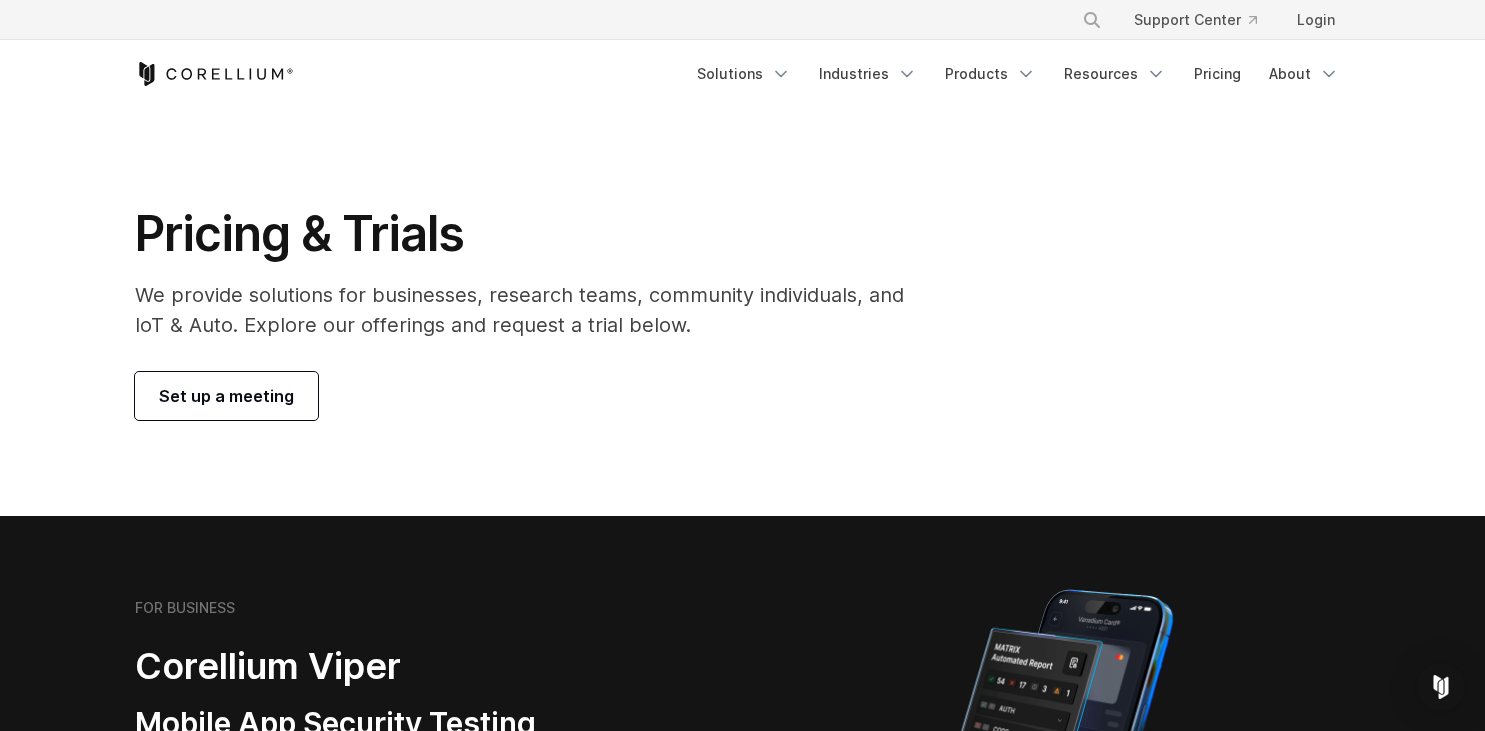 scroll, scrollTop: 0, scrollLeft: 0, axis: both 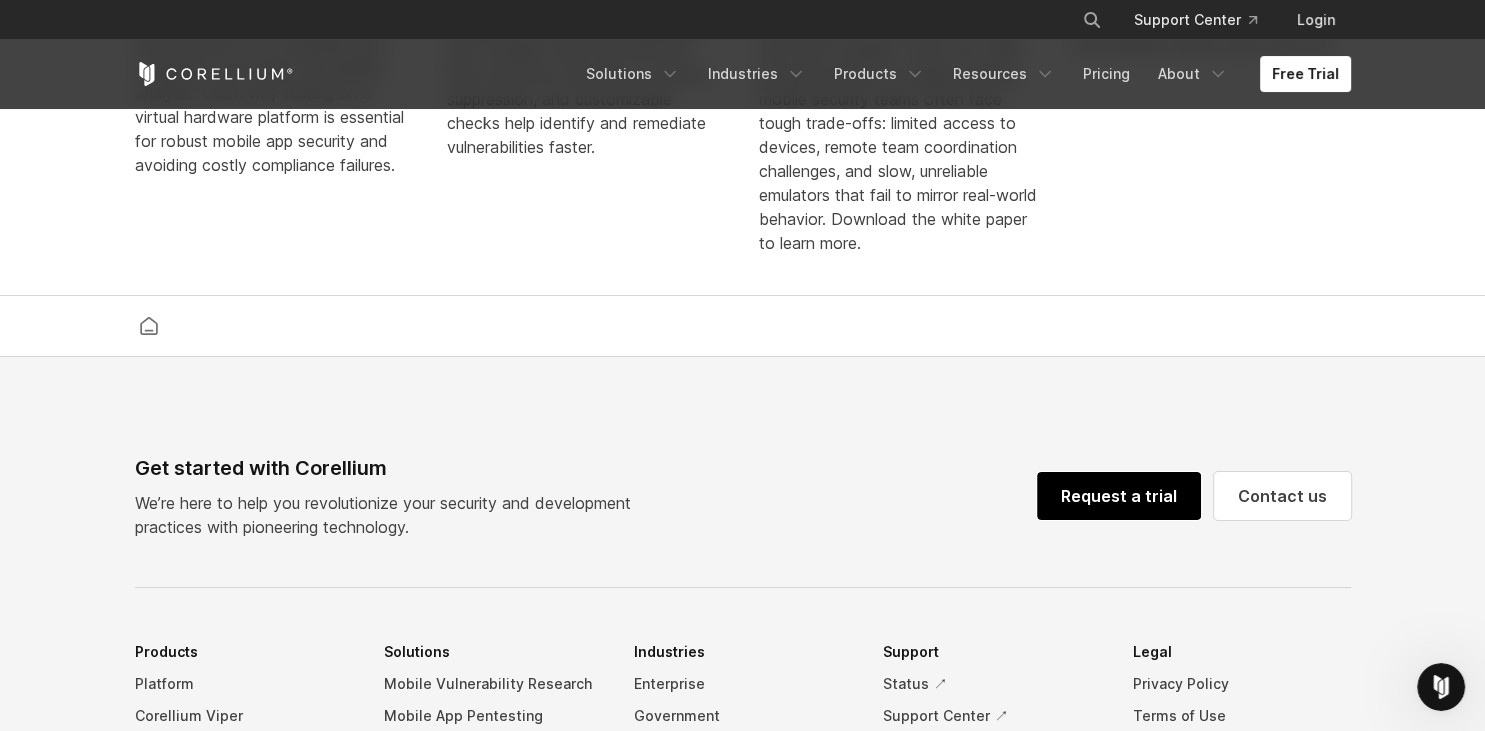 click on "Request a trial" at bounding box center (1119, 496) 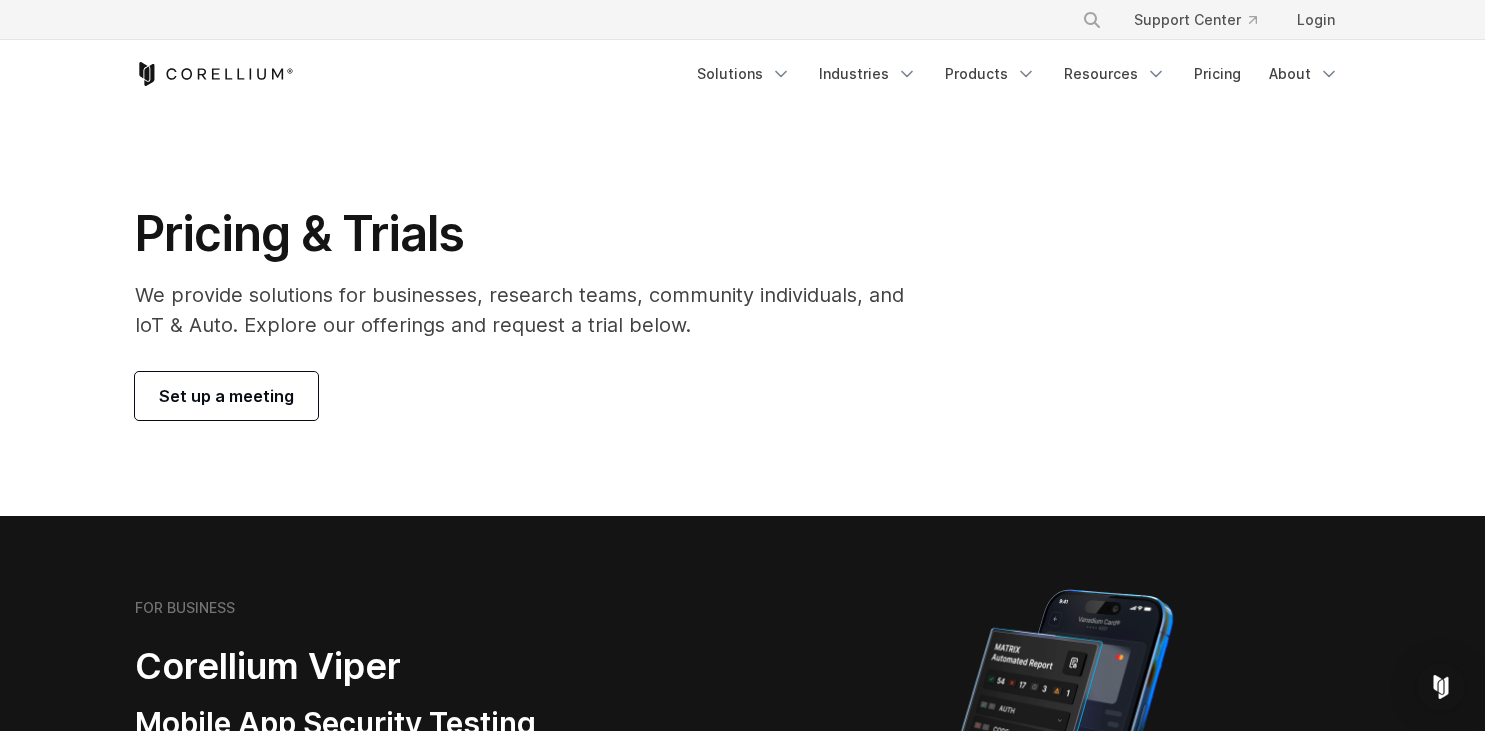 scroll, scrollTop: 0, scrollLeft: 0, axis: both 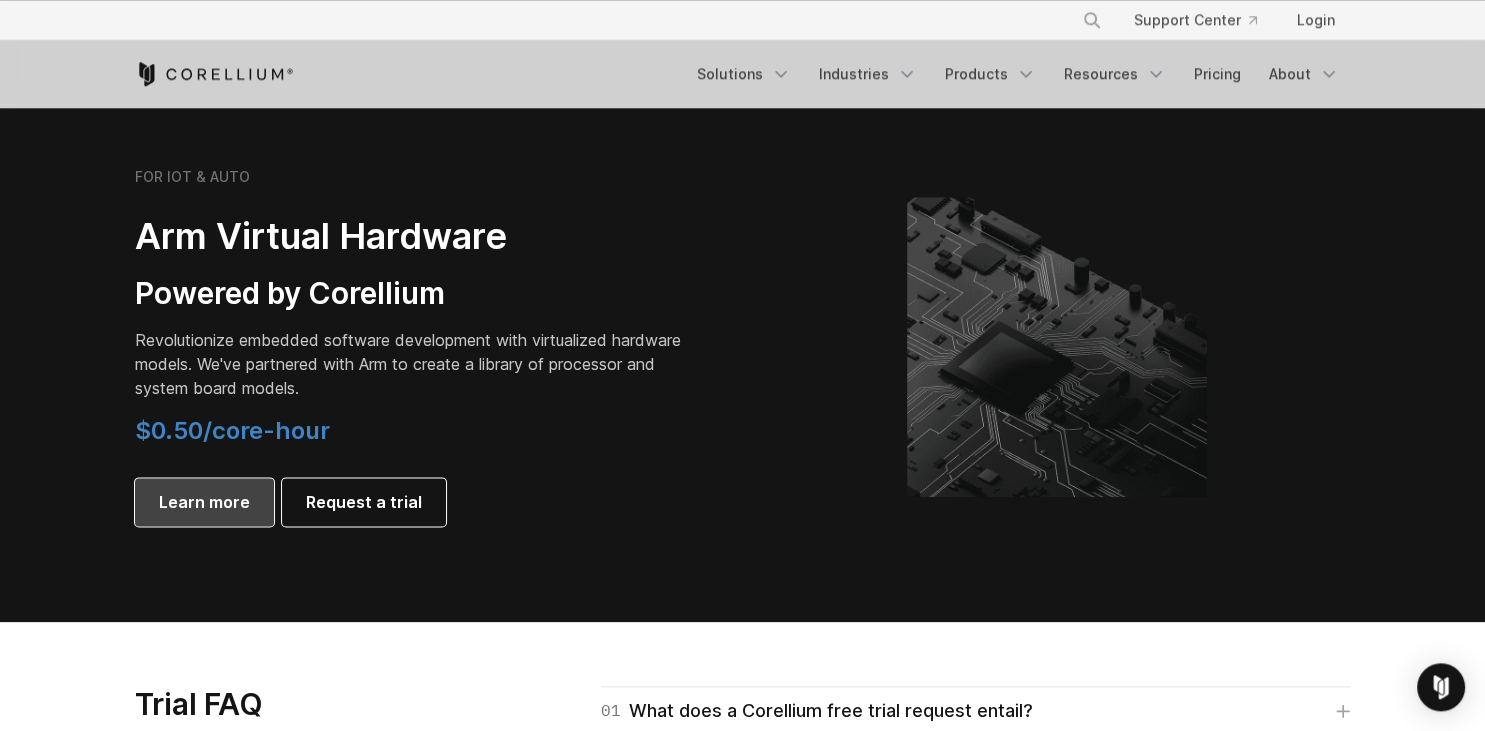 click on "Learn more" at bounding box center [204, 502] 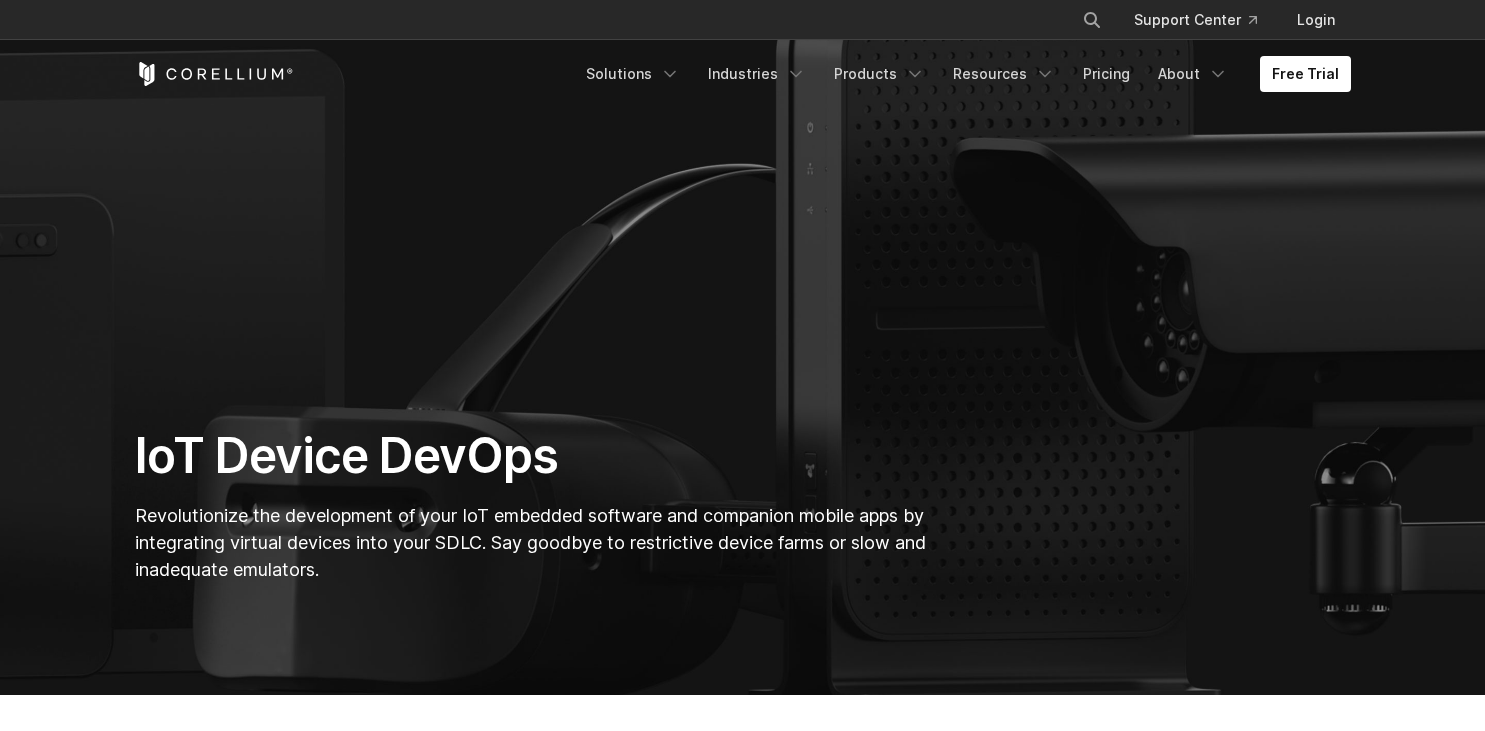 scroll, scrollTop: 0, scrollLeft: 0, axis: both 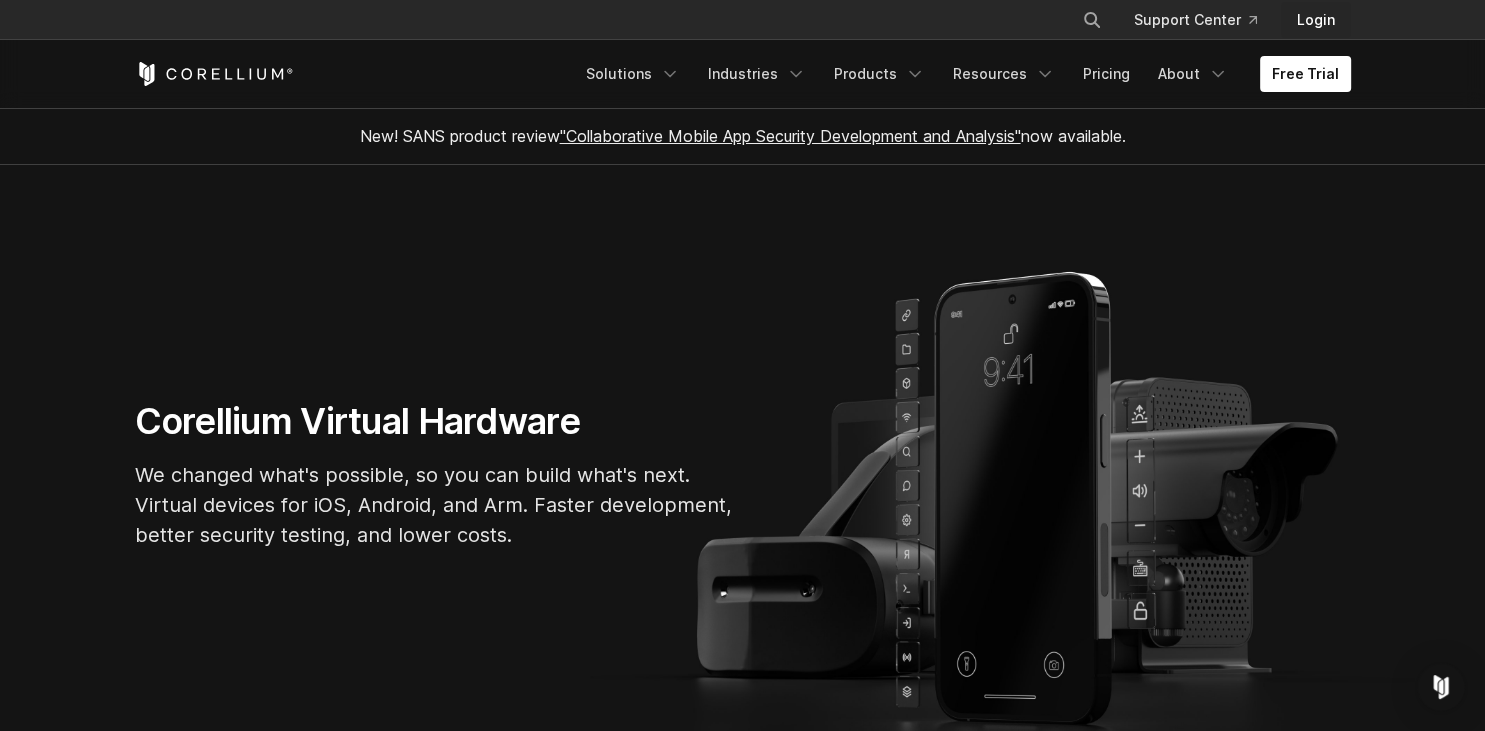click on "Login" at bounding box center [1316, 20] 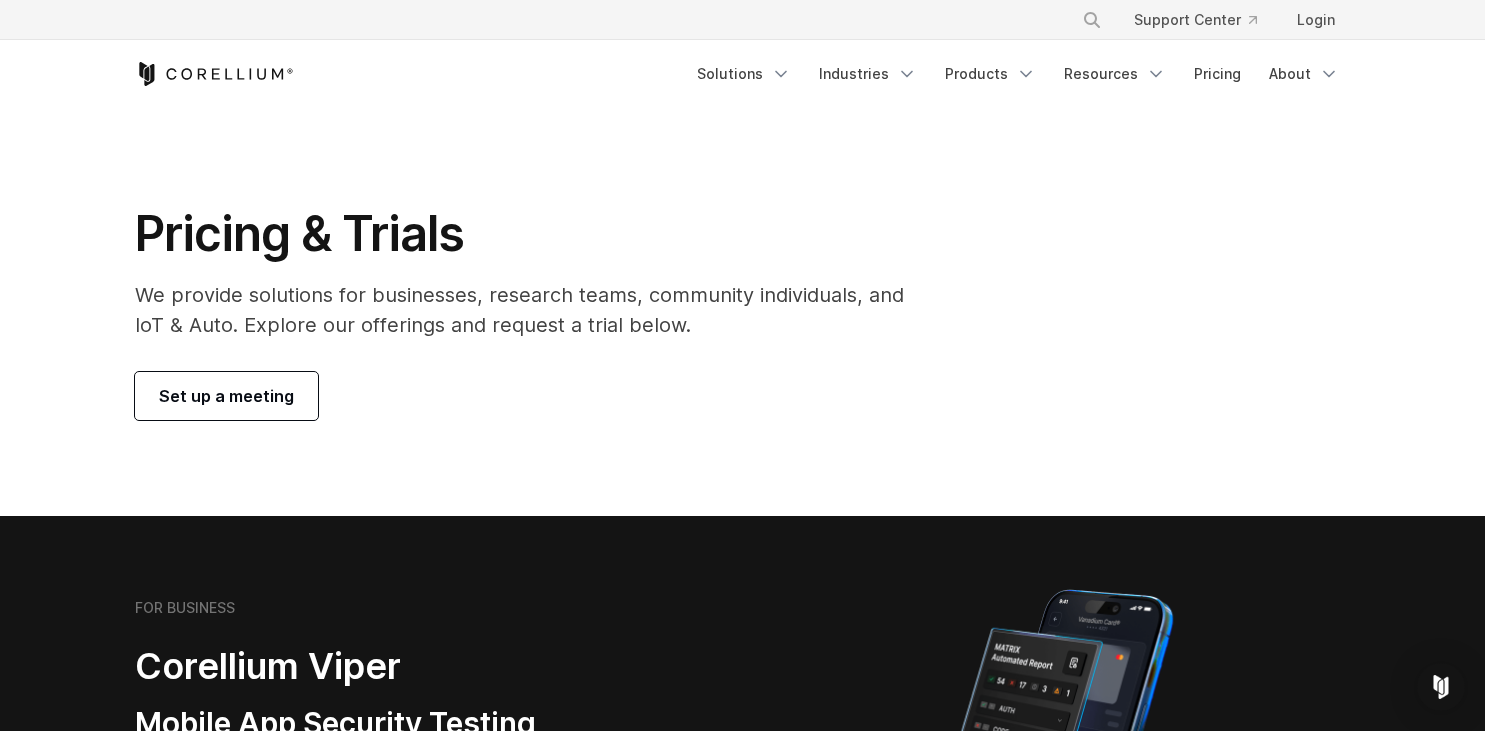 scroll, scrollTop: 381, scrollLeft: 0, axis: vertical 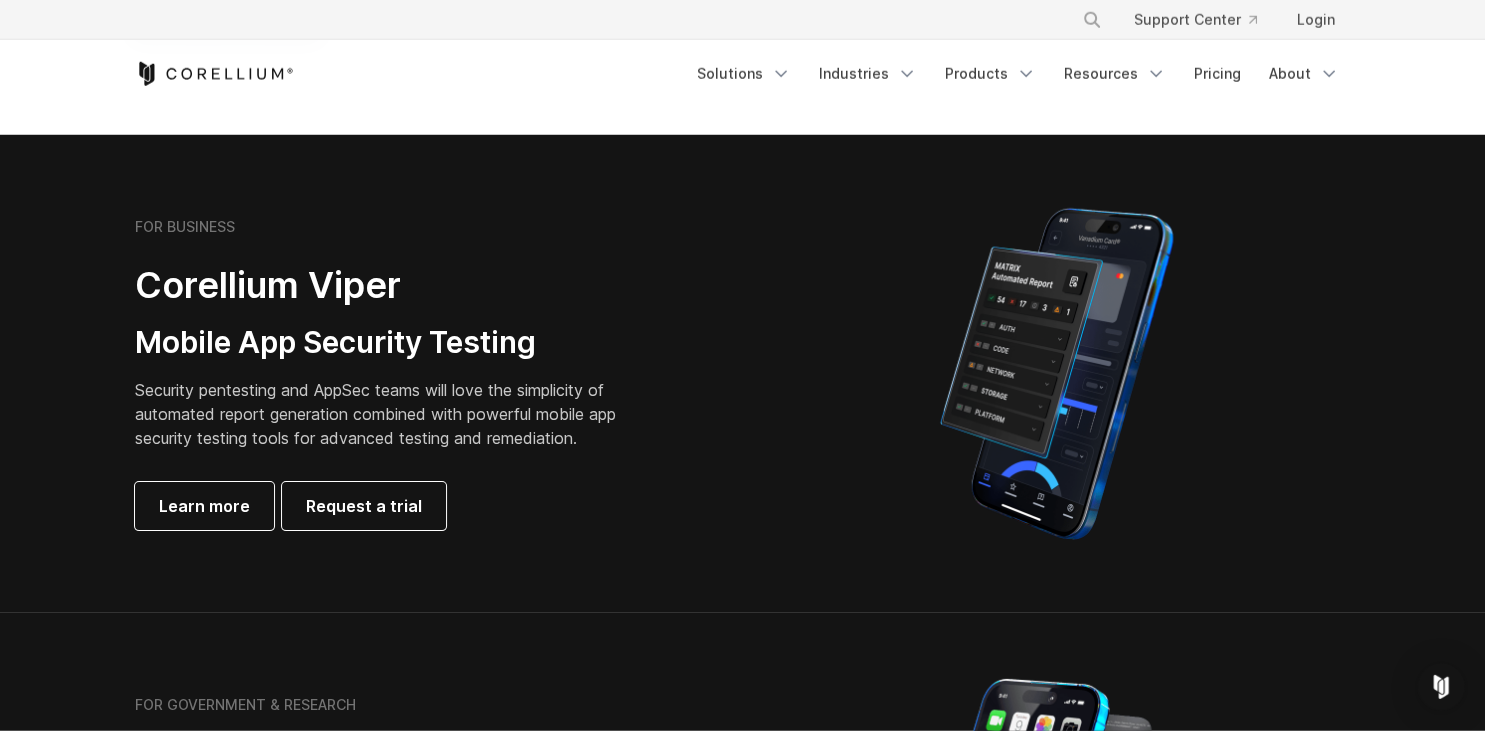 drag, startPoint x: 0, startPoint y: 0, endPoint x: 1484, endPoint y: 257, distance: 1506.0894 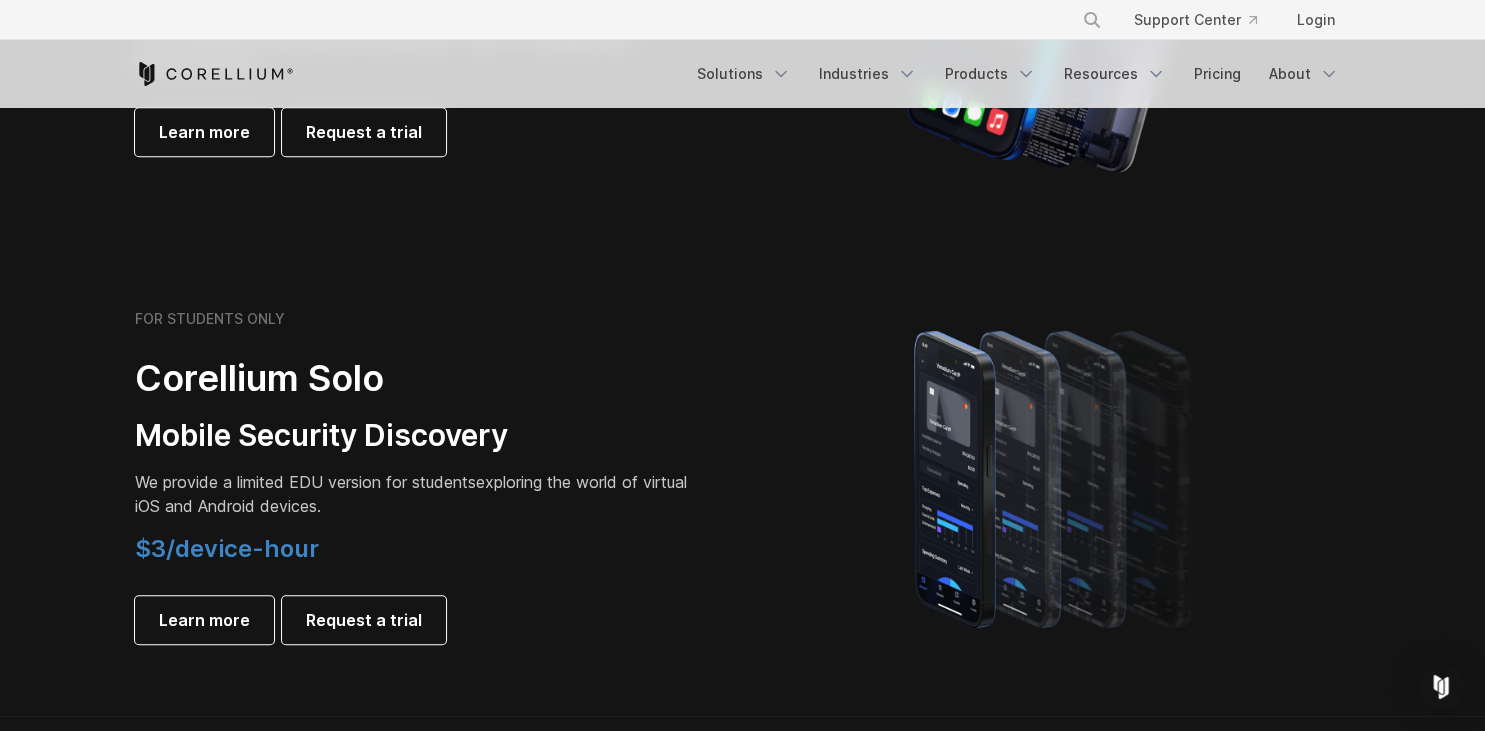 scroll, scrollTop: 1258, scrollLeft: 0, axis: vertical 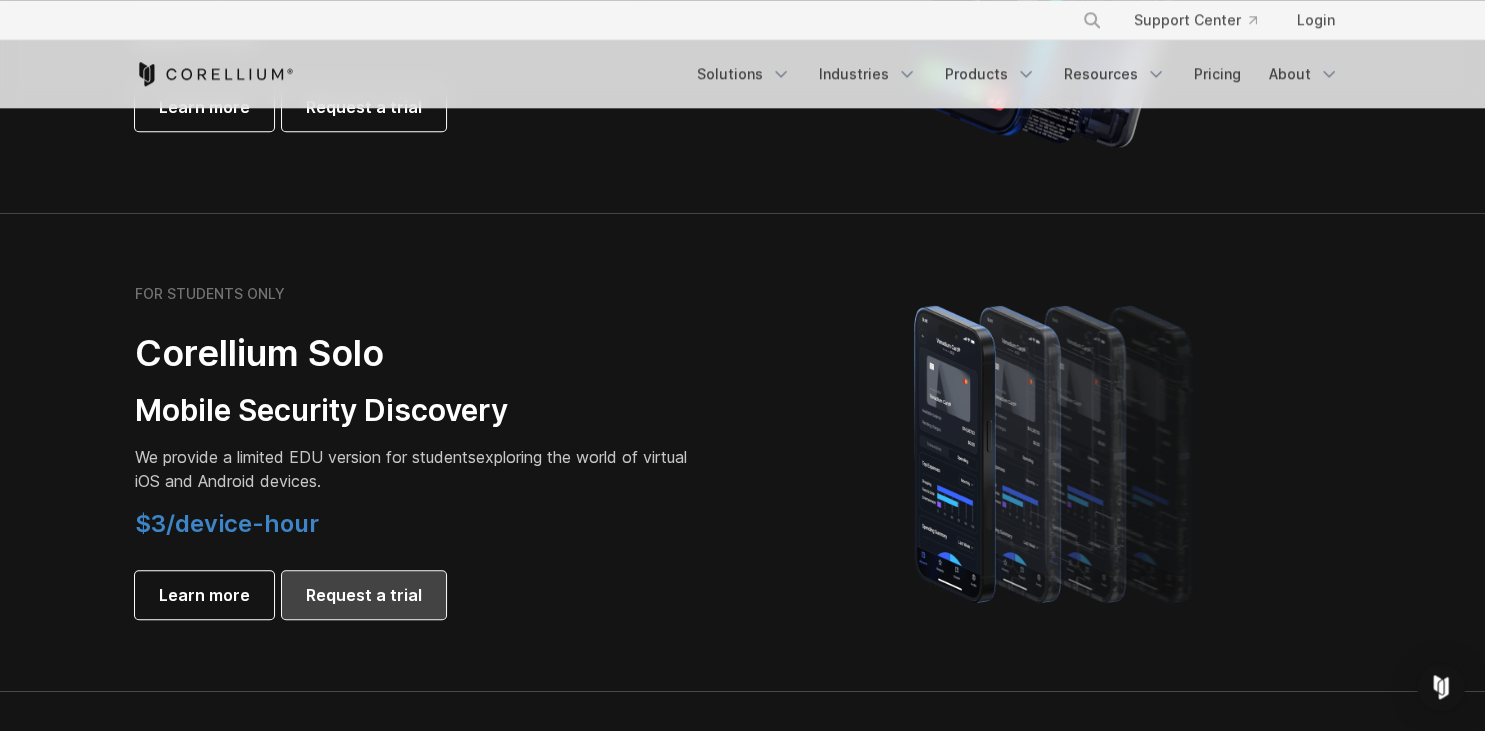 click on "Request a trial" at bounding box center (364, 595) 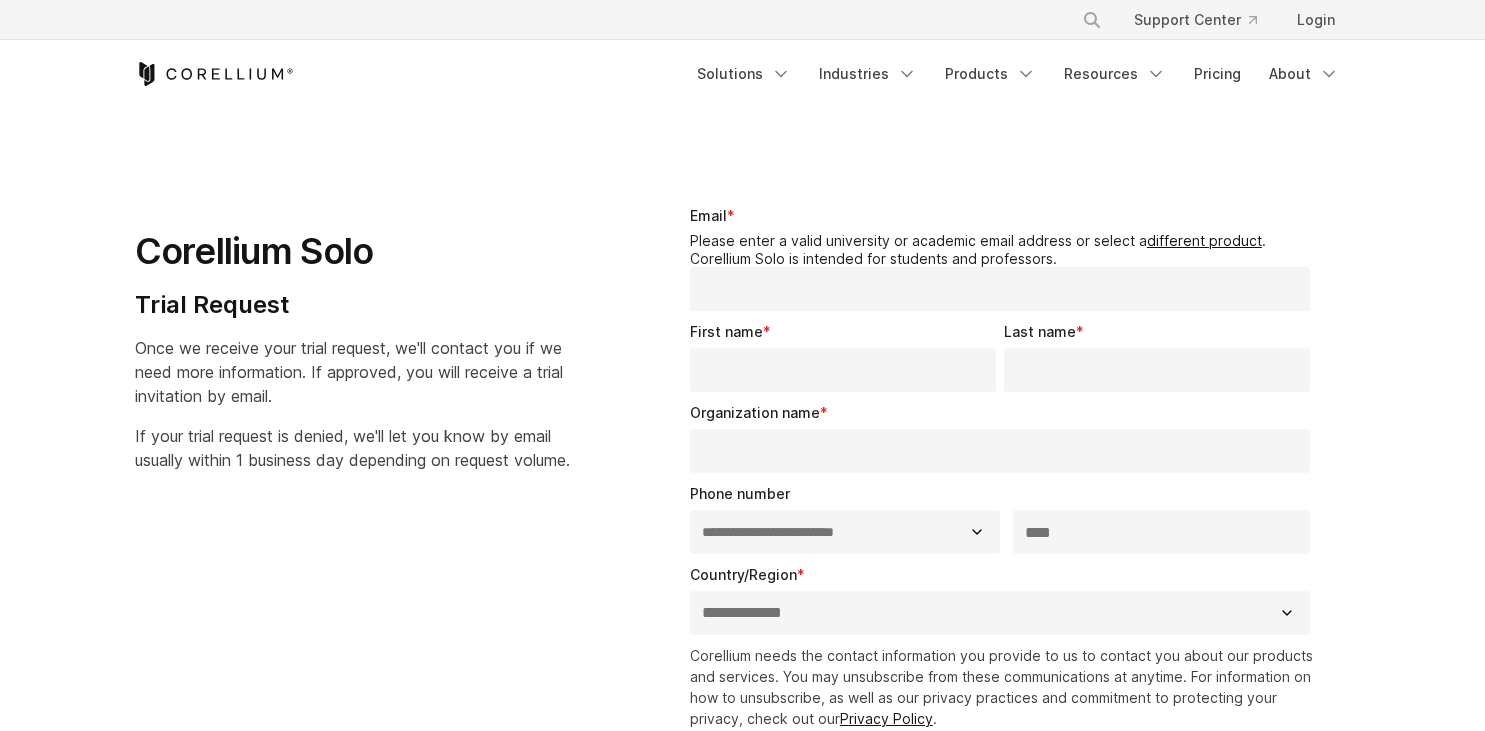 select on "**" 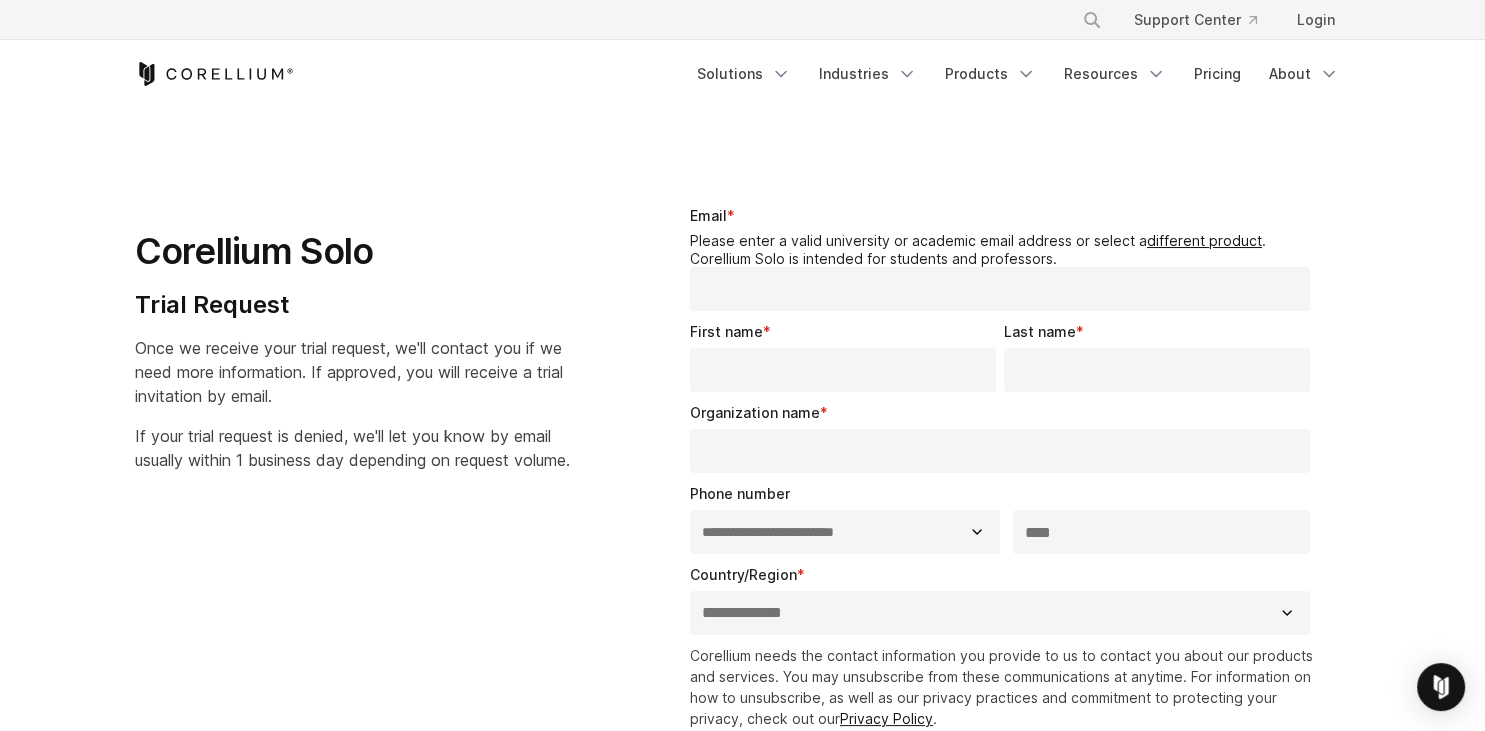 click on "Email *" at bounding box center (1000, 289) 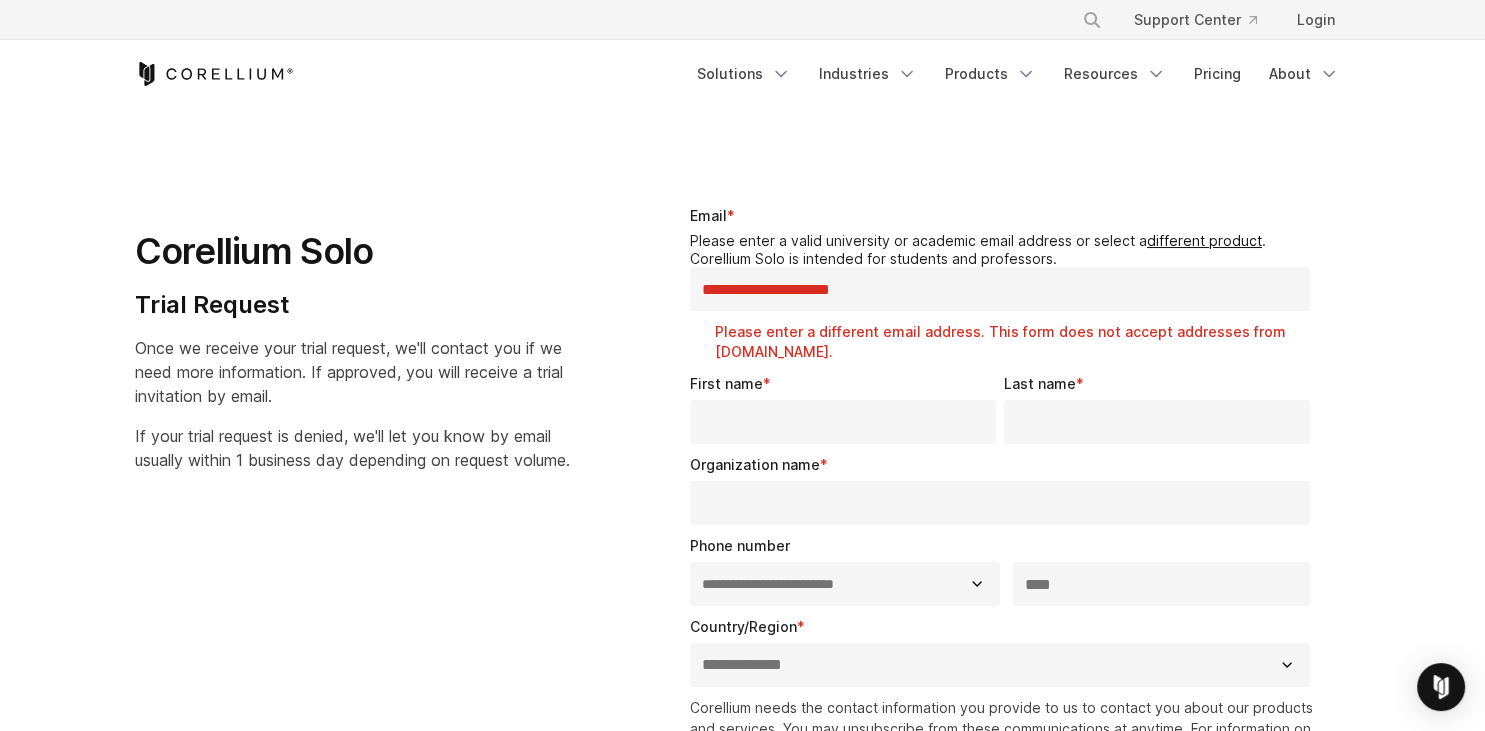 type on "**********" 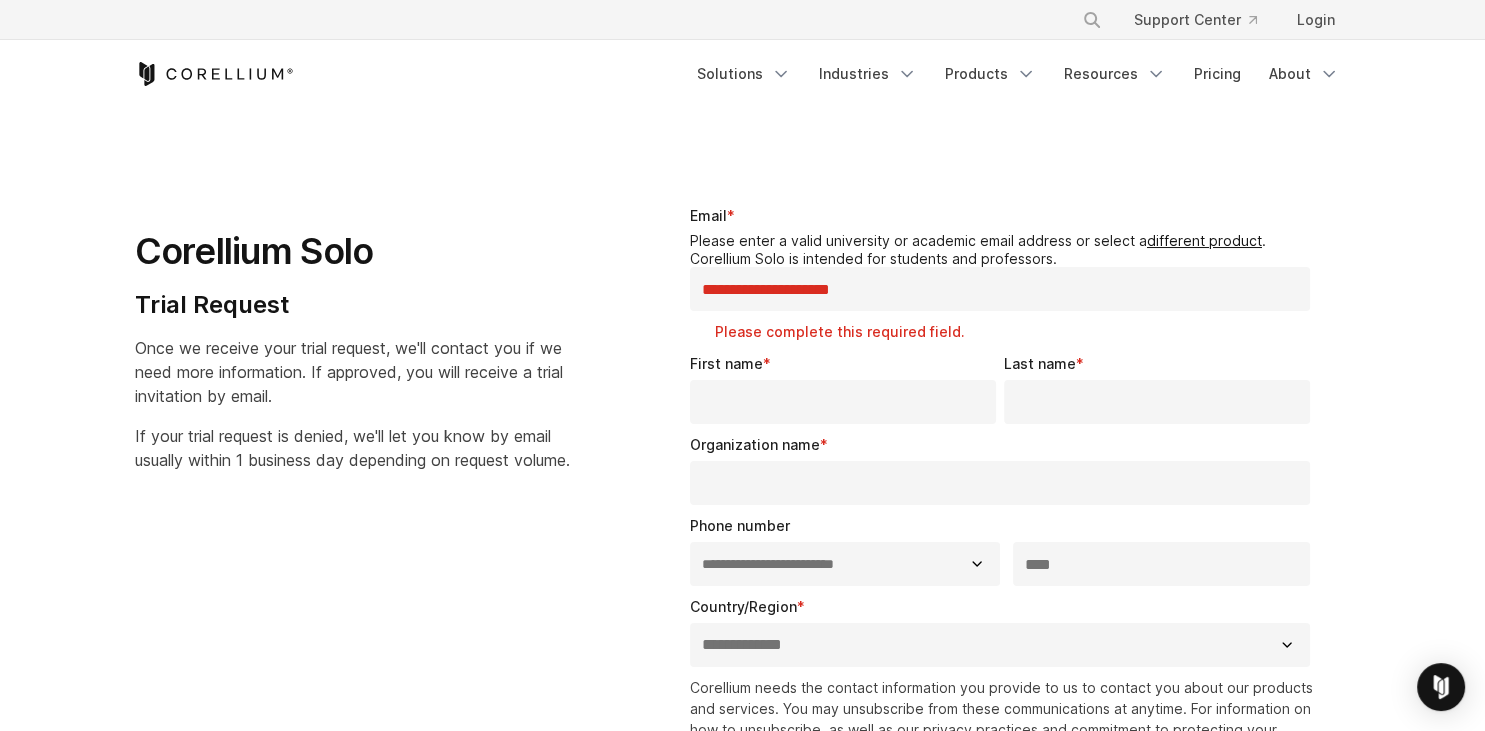 click on "First name *" at bounding box center (847, 388) 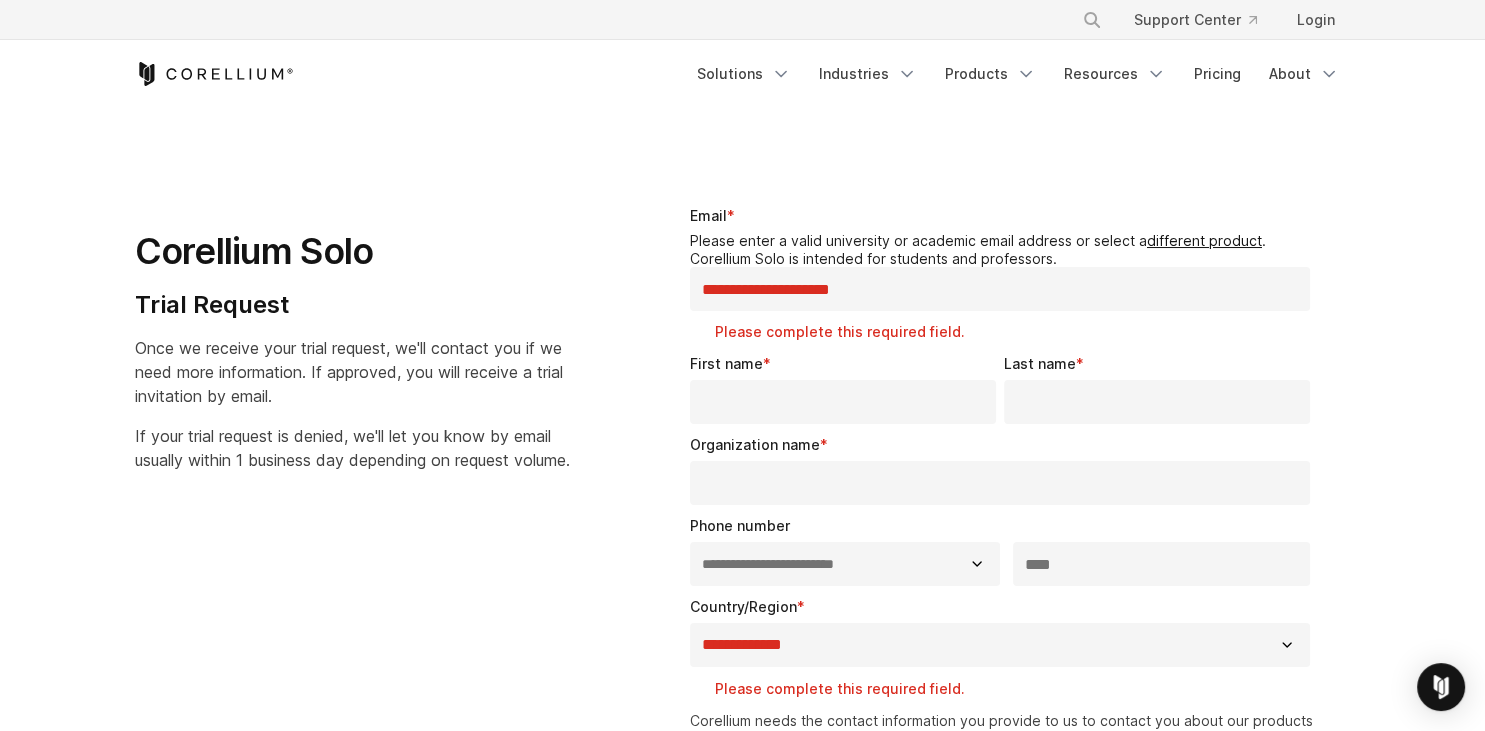 click on "**********" at bounding box center [742, 595] 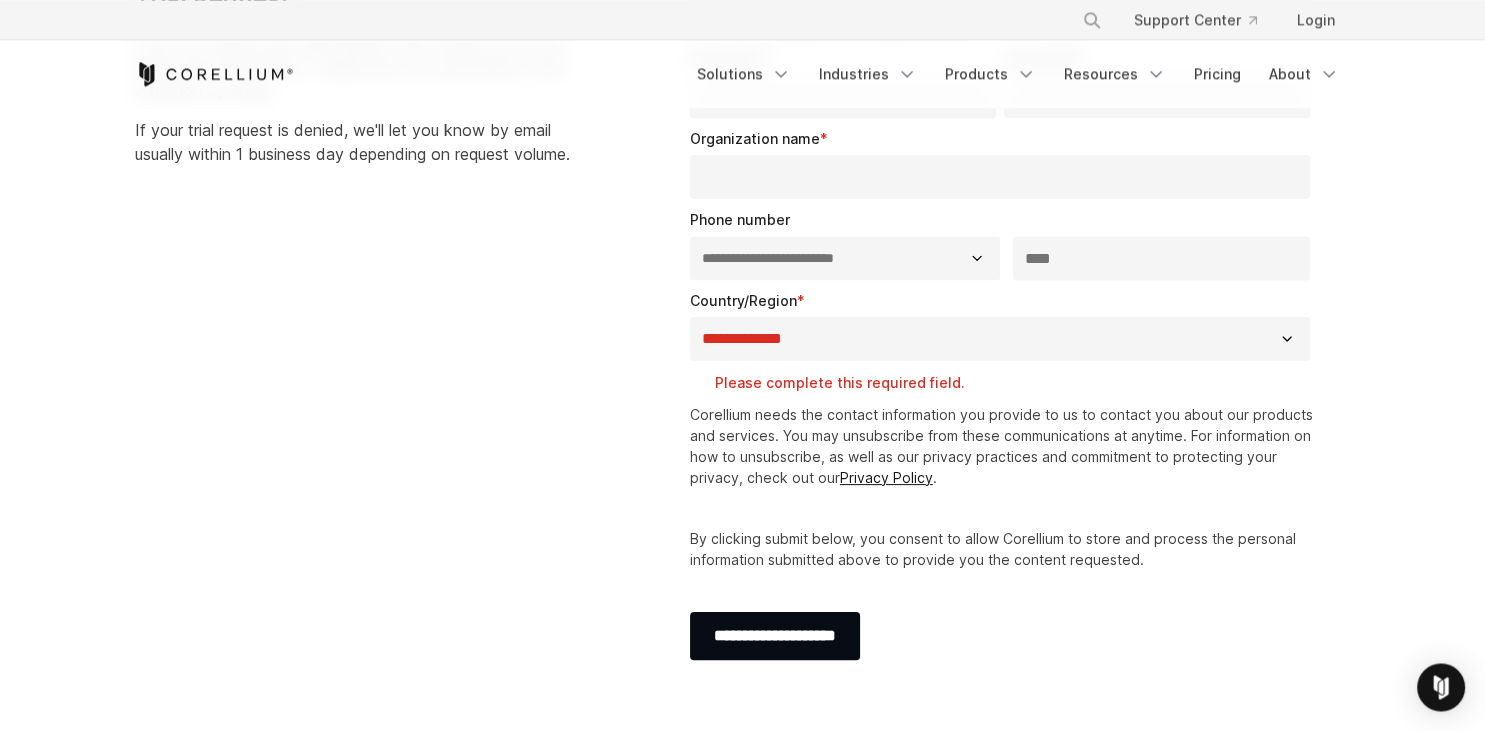 scroll, scrollTop: 192, scrollLeft: 0, axis: vertical 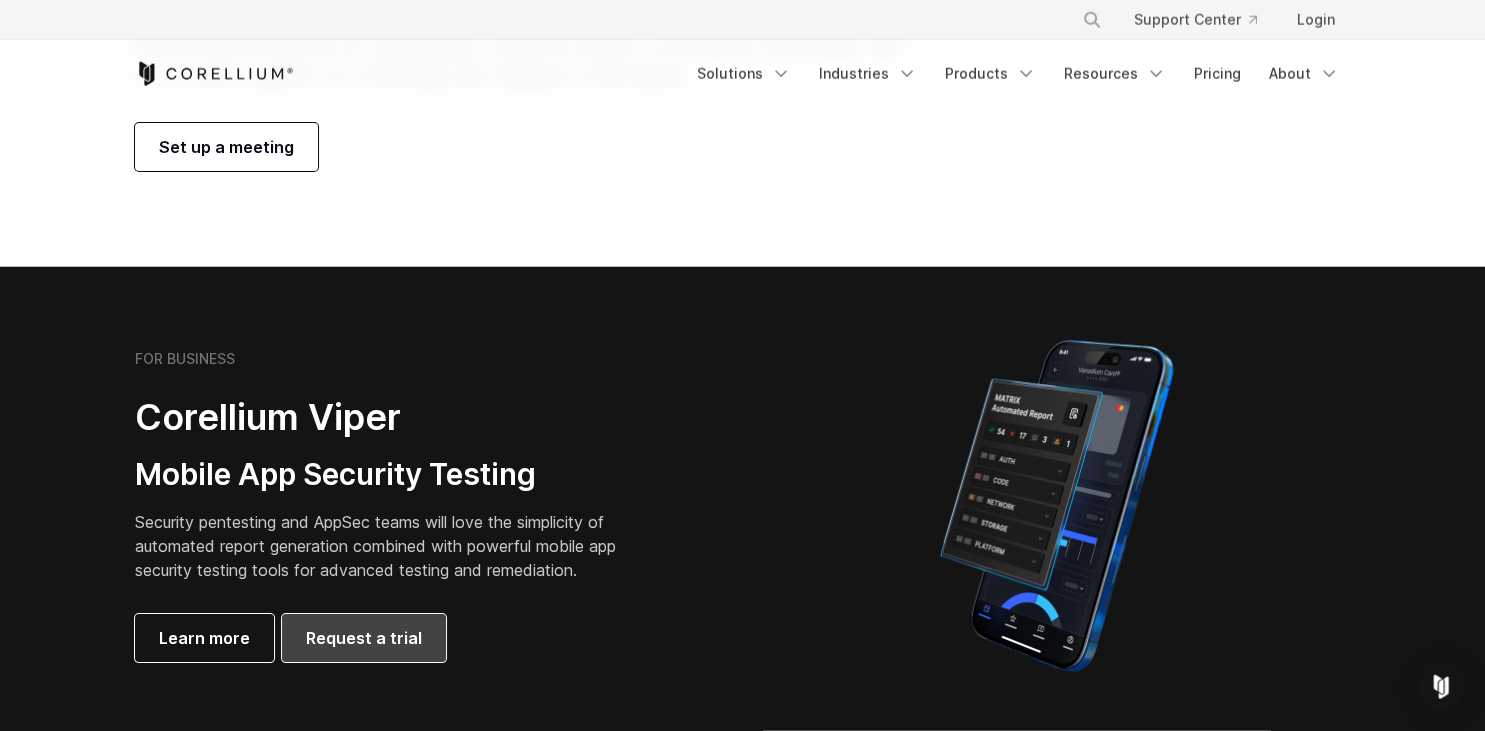 click on "Request a trial" at bounding box center [364, 638] 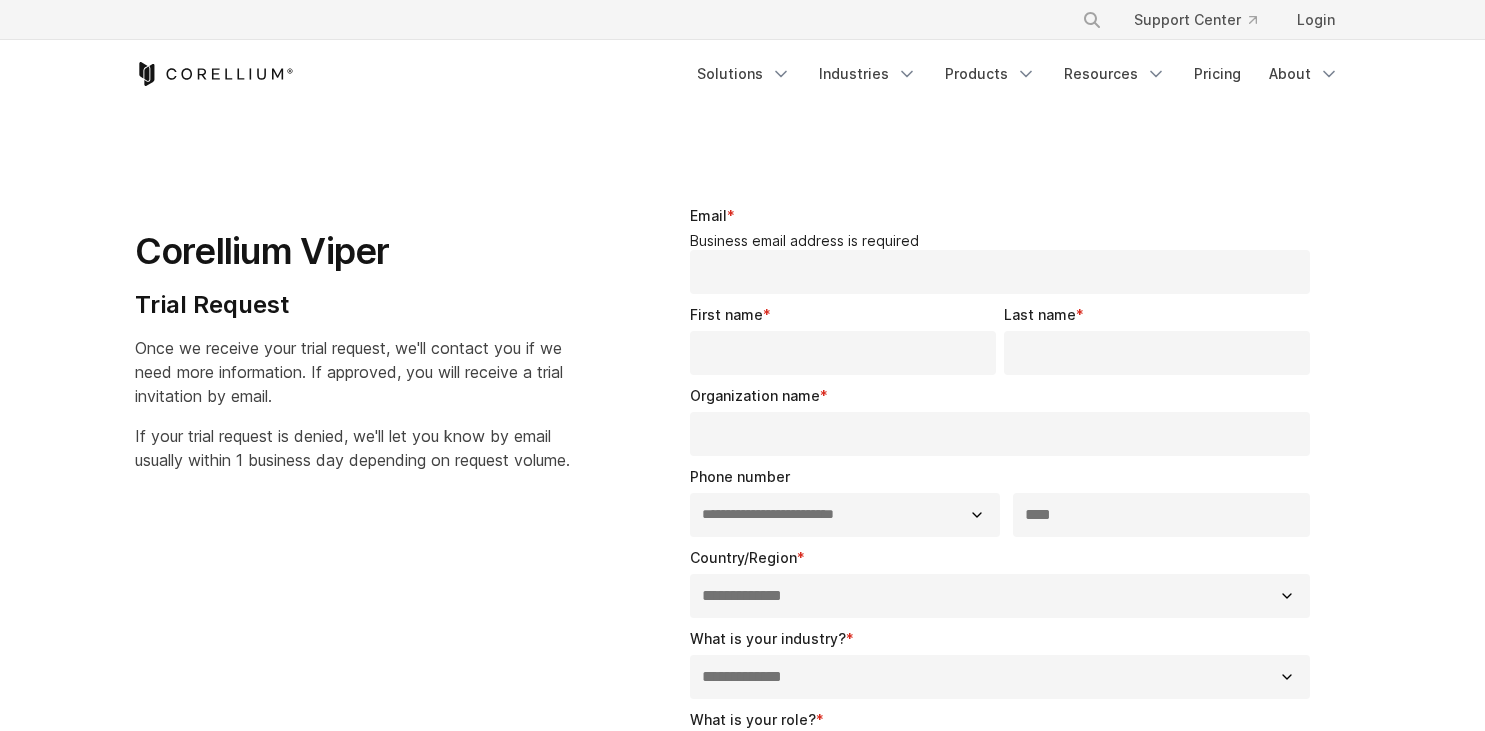 select on "**" 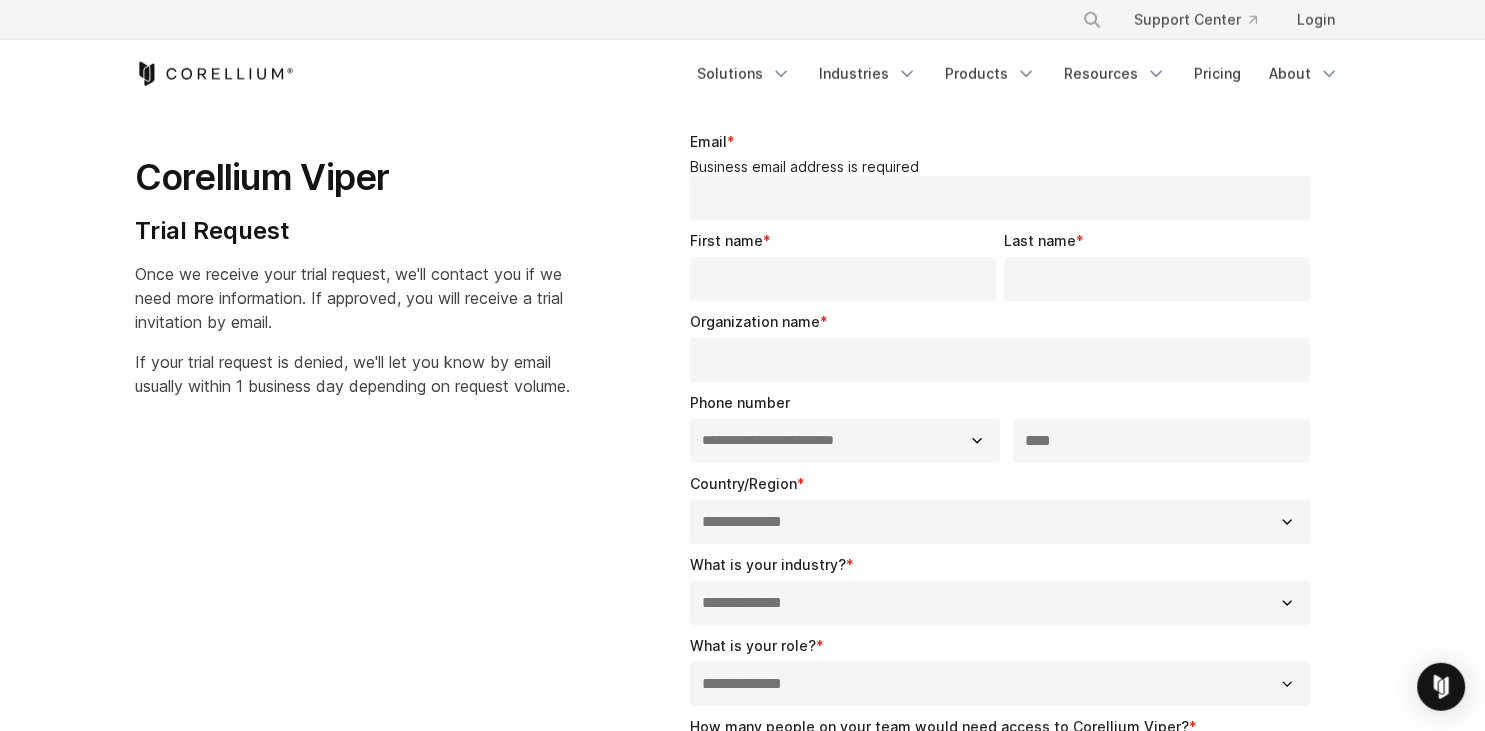scroll, scrollTop: 0, scrollLeft: 0, axis: both 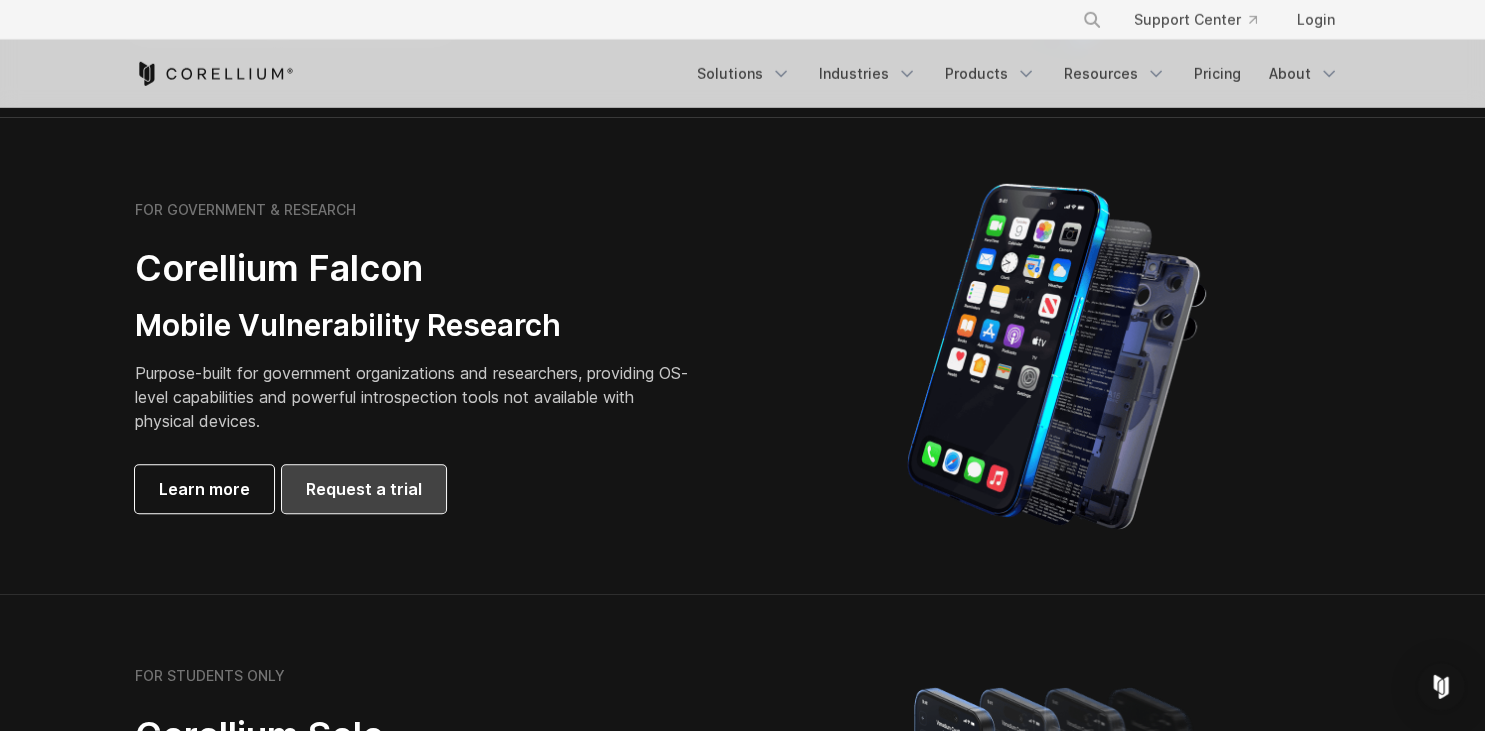 click on "Request a trial" at bounding box center [364, 489] 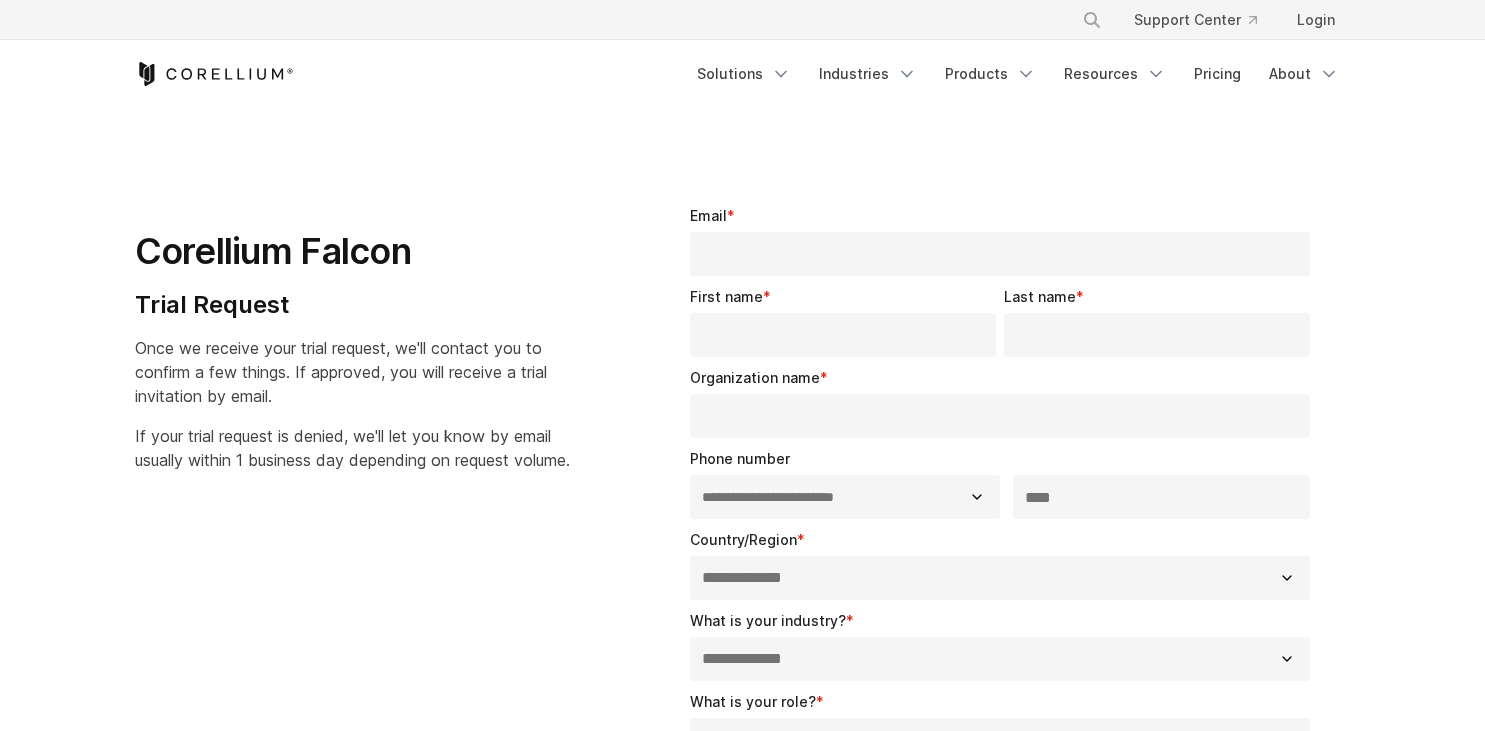 select on "**" 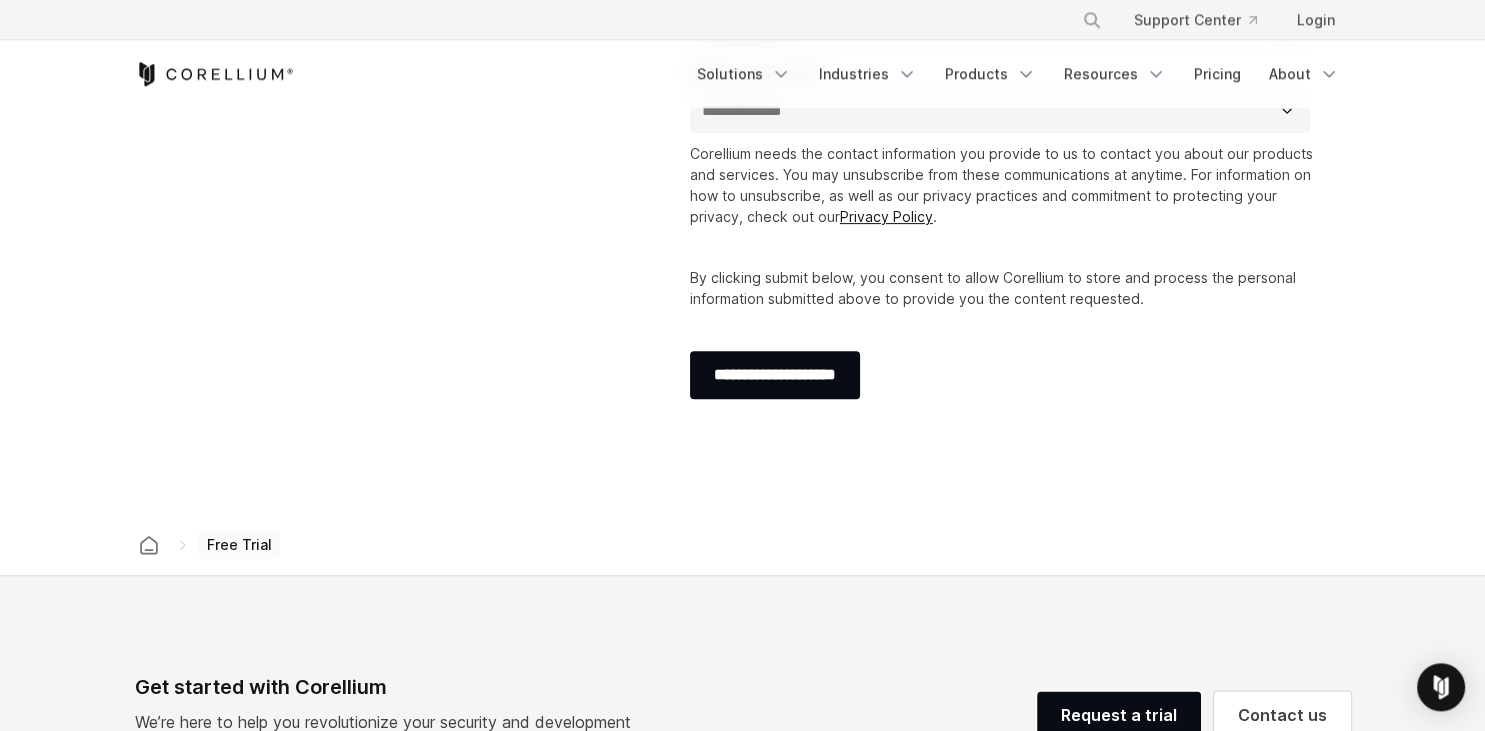 scroll, scrollTop: 638, scrollLeft: 0, axis: vertical 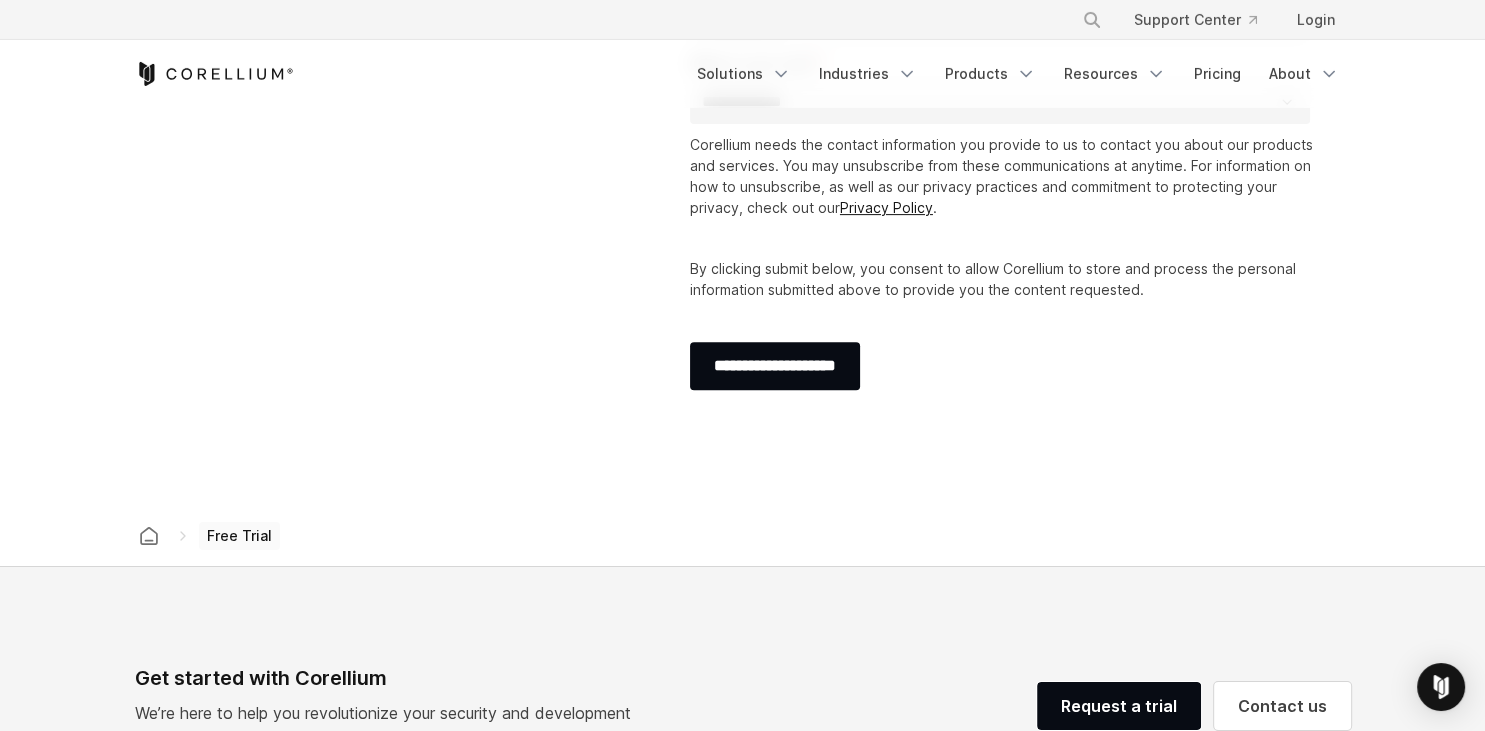 click on "Free Trial" at bounding box center (239, 536) 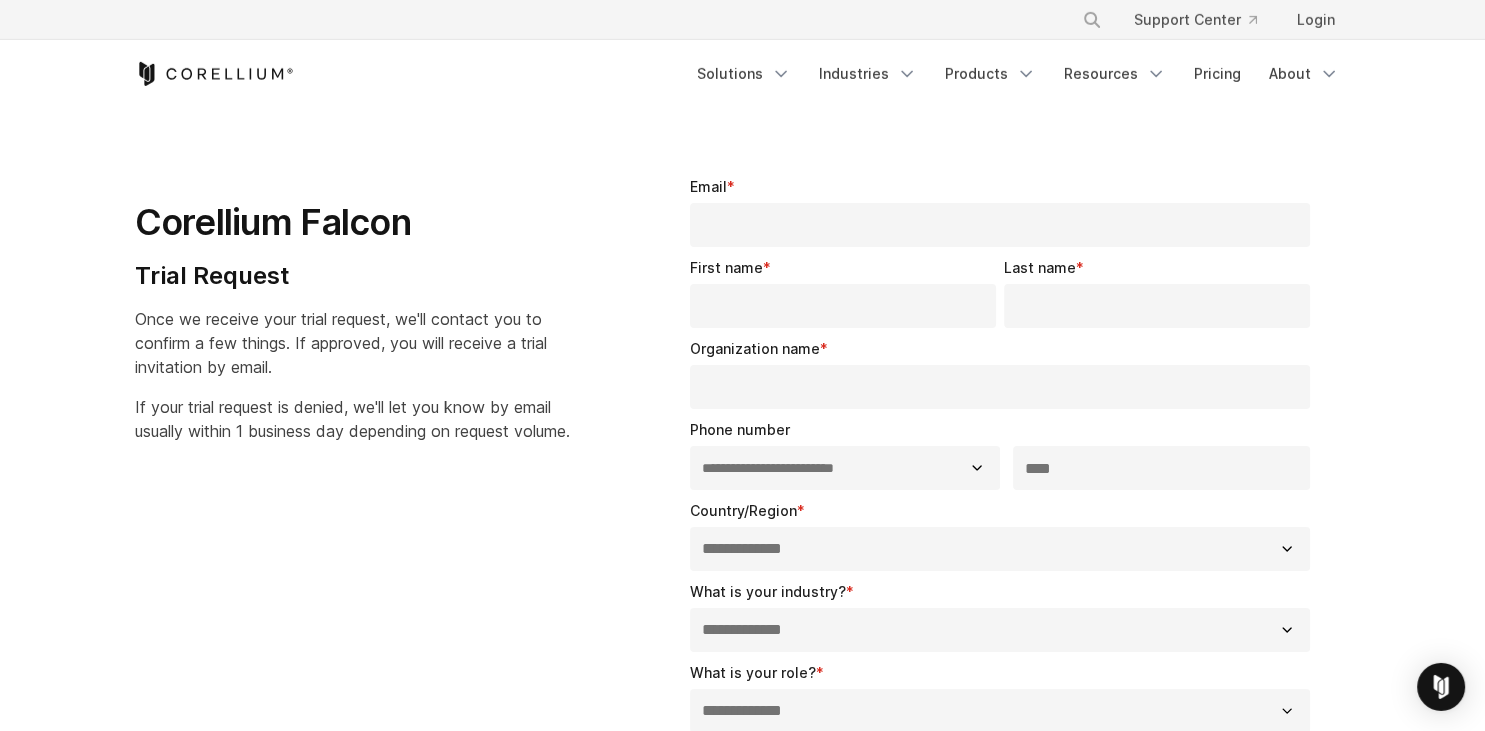 scroll, scrollTop: 27, scrollLeft: 0, axis: vertical 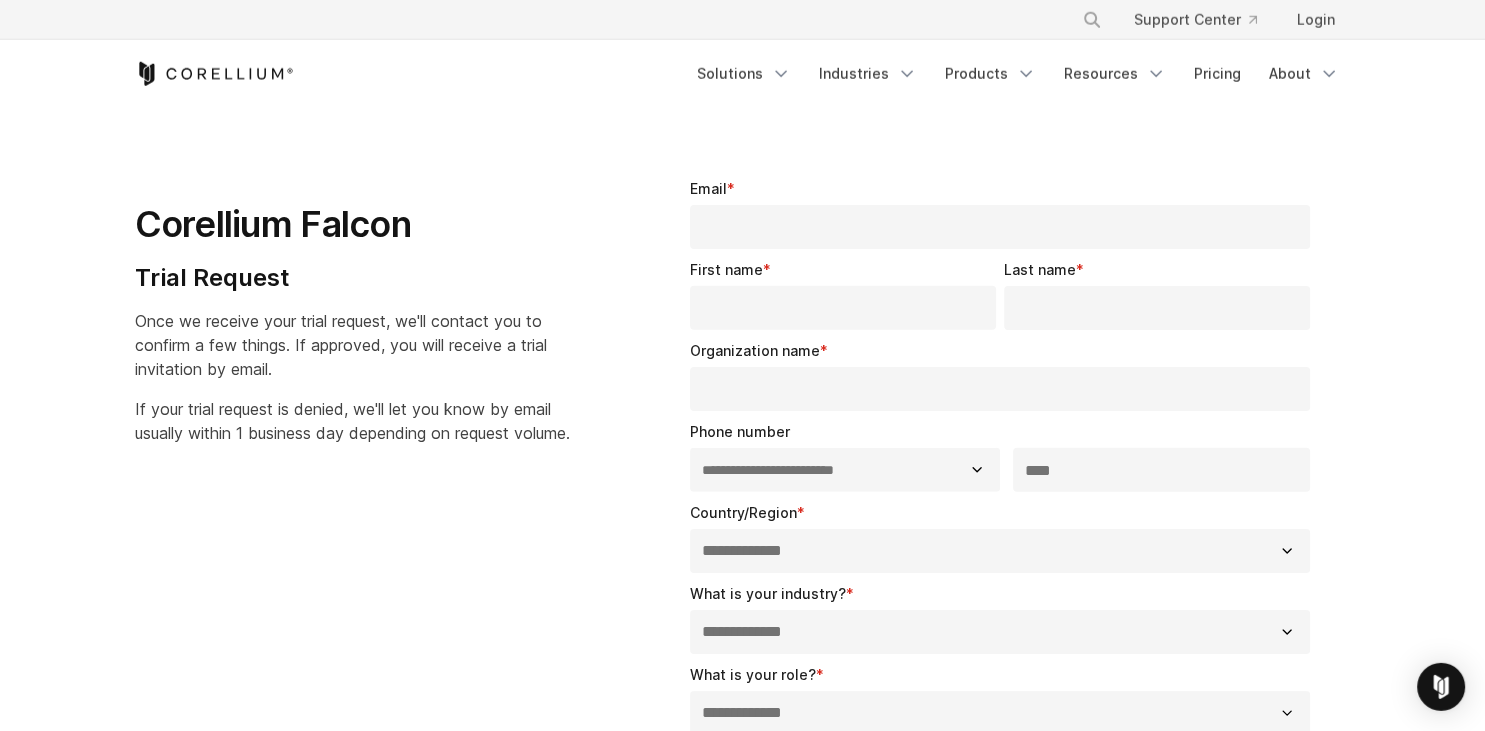 click on "**********" at bounding box center (743, 599) 